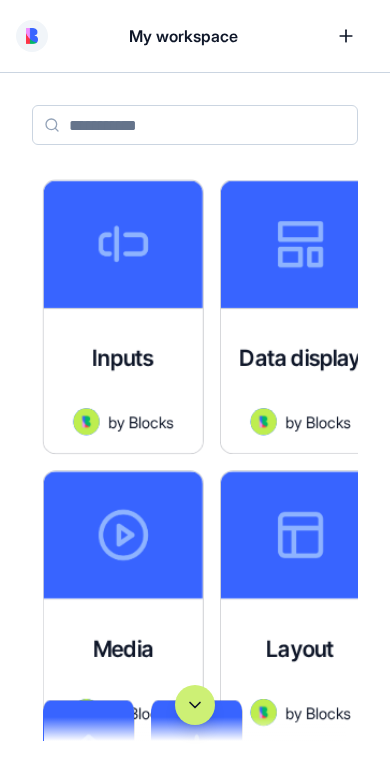 scroll, scrollTop: 0, scrollLeft: 0, axis: both 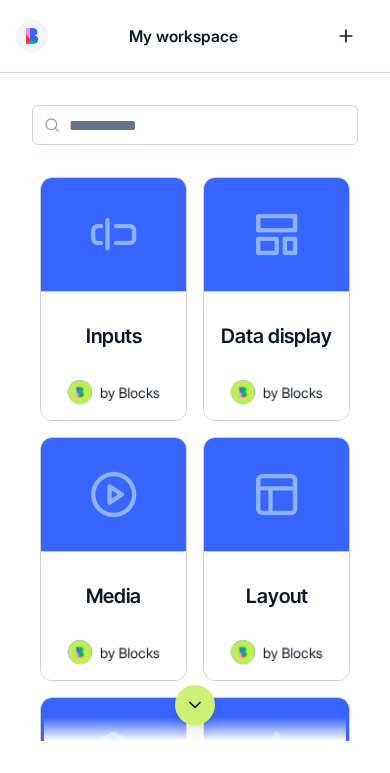 click at bounding box center (195, 705) 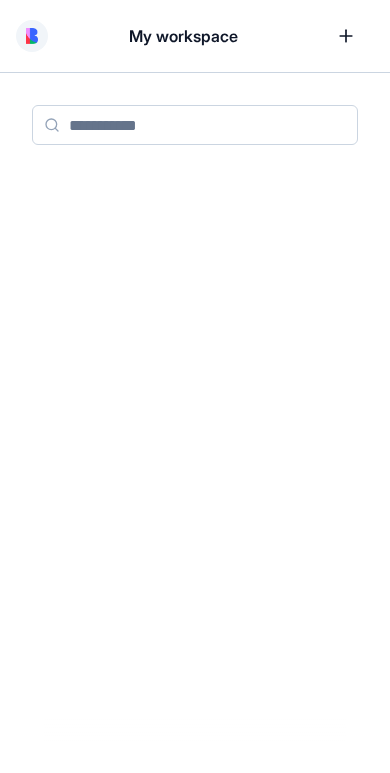 scroll, scrollTop: 188196, scrollLeft: 0, axis: vertical 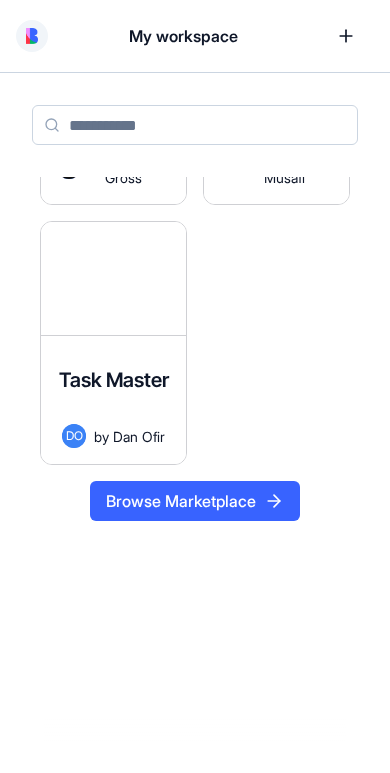click at bounding box center [113, 278] 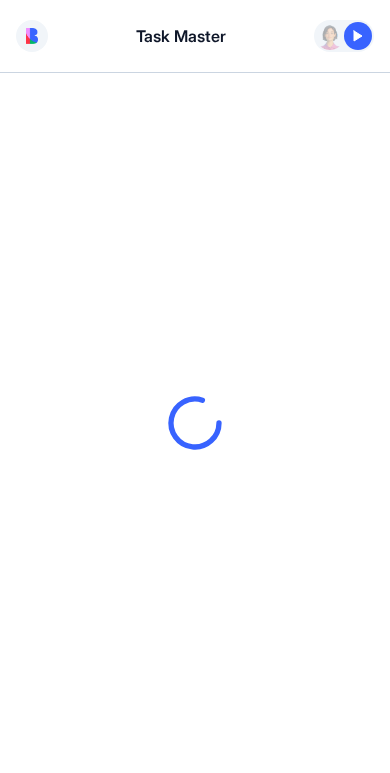 scroll, scrollTop: 0, scrollLeft: 0, axis: both 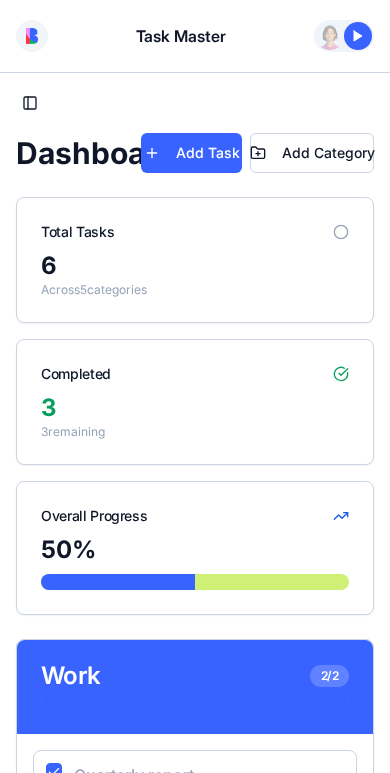 click at bounding box center (358, 36) 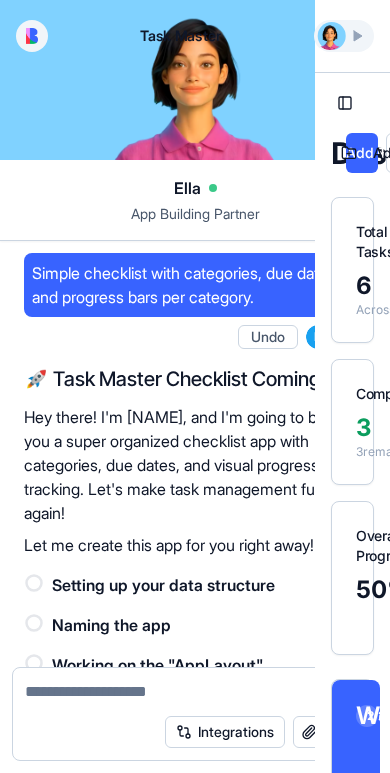 scroll, scrollTop: 454, scrollLeft: 0, axis: vertical 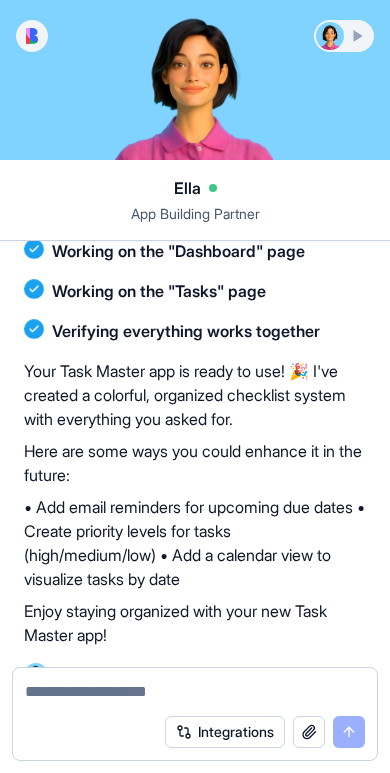 click at bounding box center [344, 36] 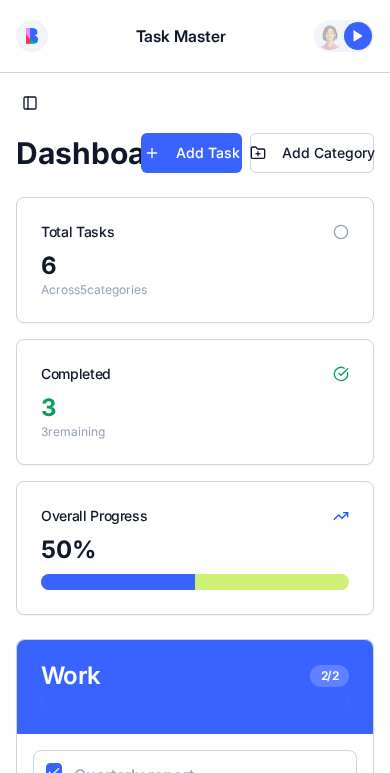 click at bounding box center (358, 36) 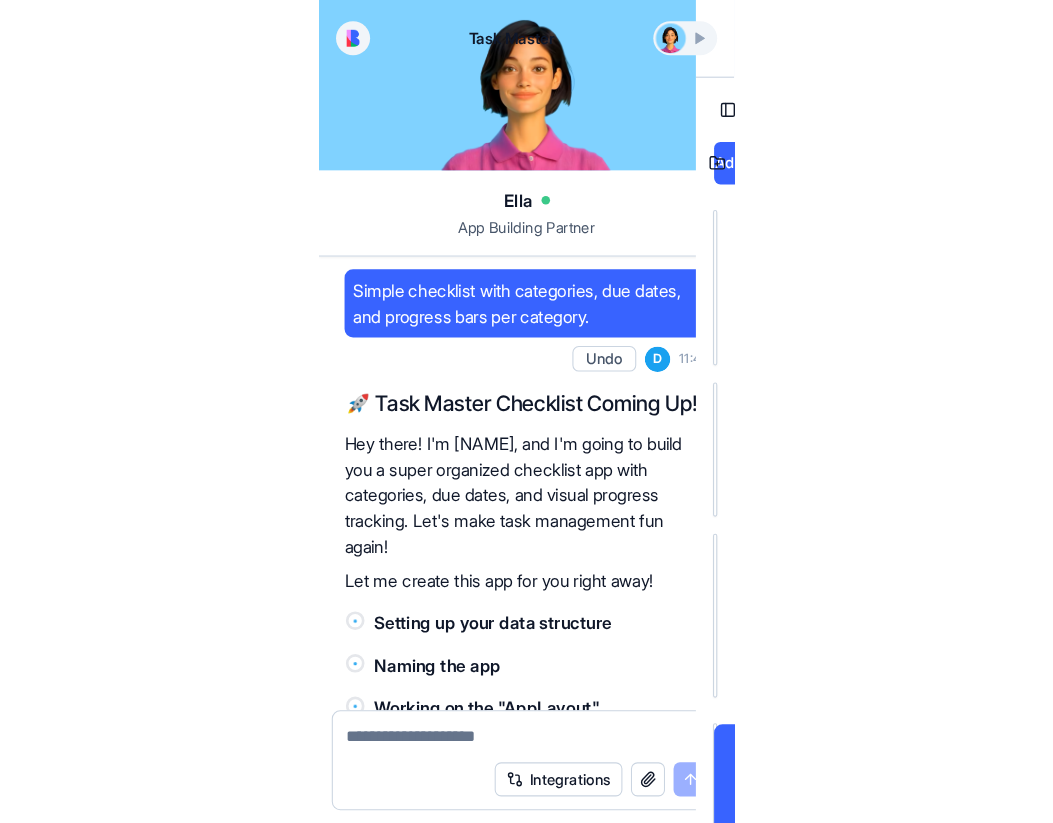 scroll, scrollTop: 454, scrollLeft: 0, axis: vertical 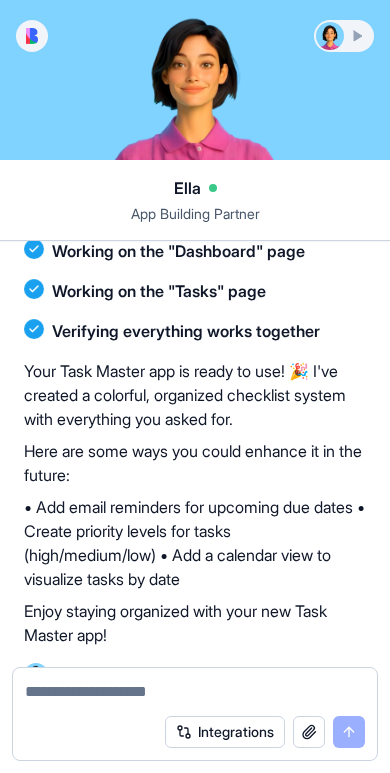 click at bounding box center (344, 36) 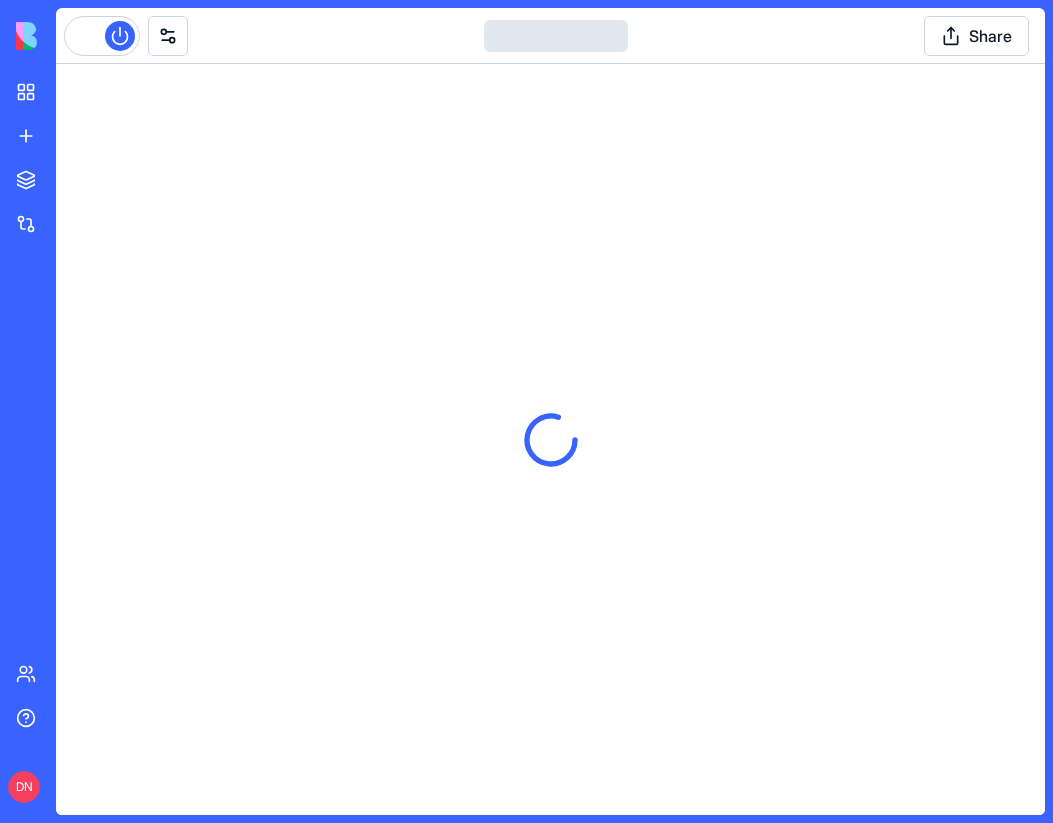 scroll, scrollTop: 0, scrollLeft: 0, axis: both 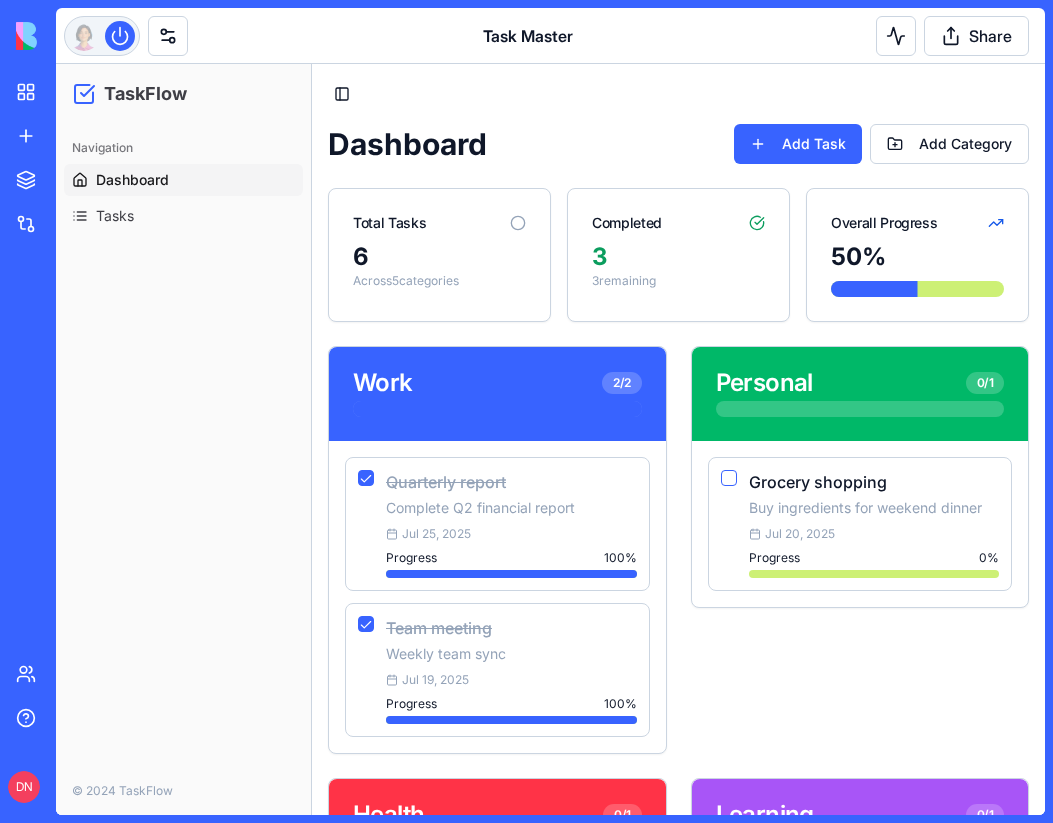 click at bounding box center [120, 36] 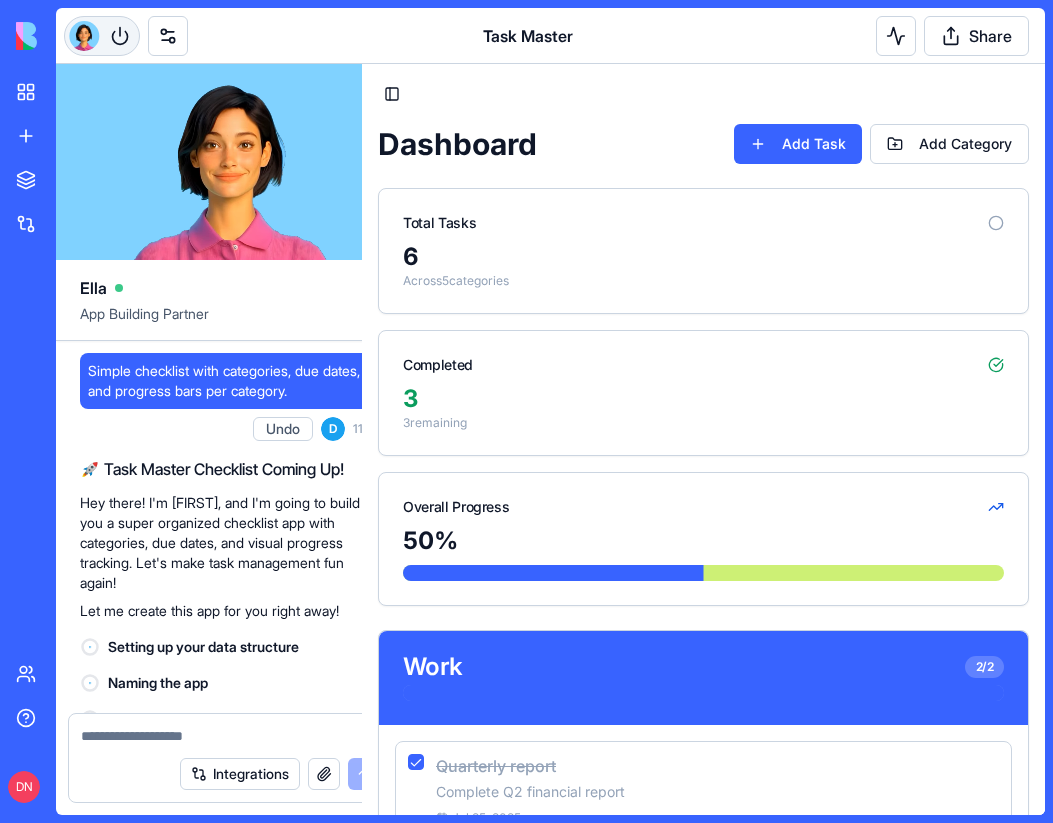 scroll, scrollTop: 436, scrollLeft: 0, axis: vertical 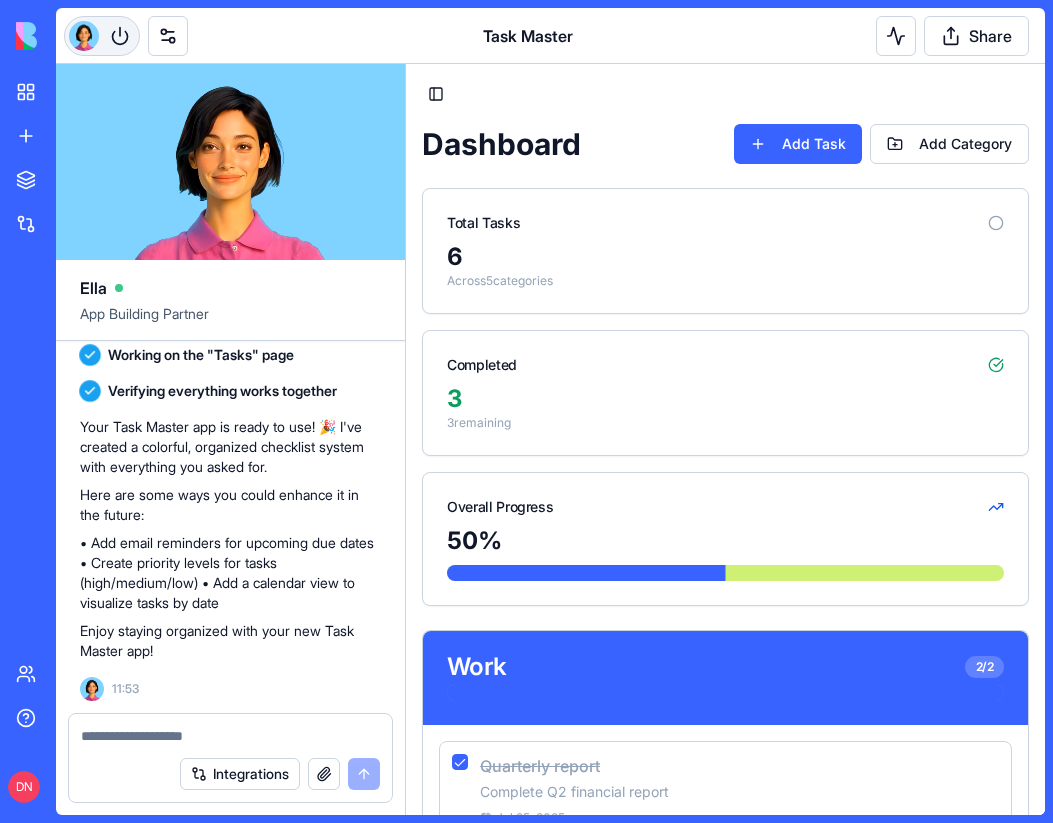 click at bounding box center [102, 36] 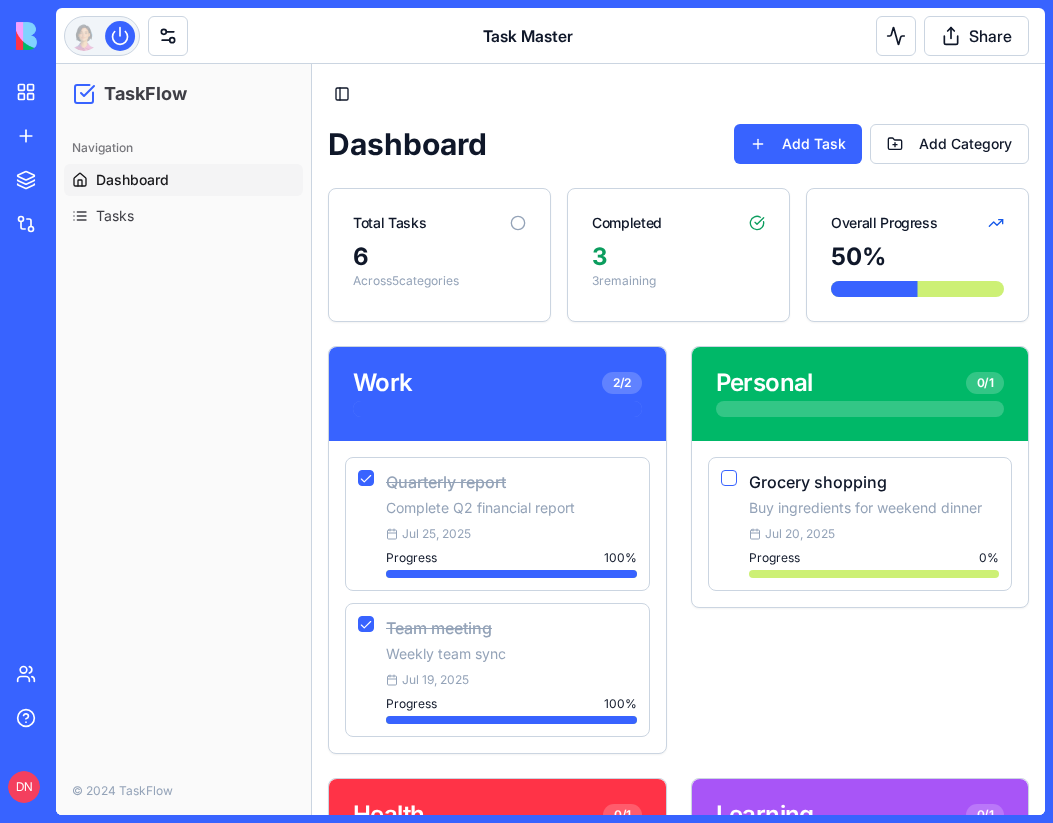 type 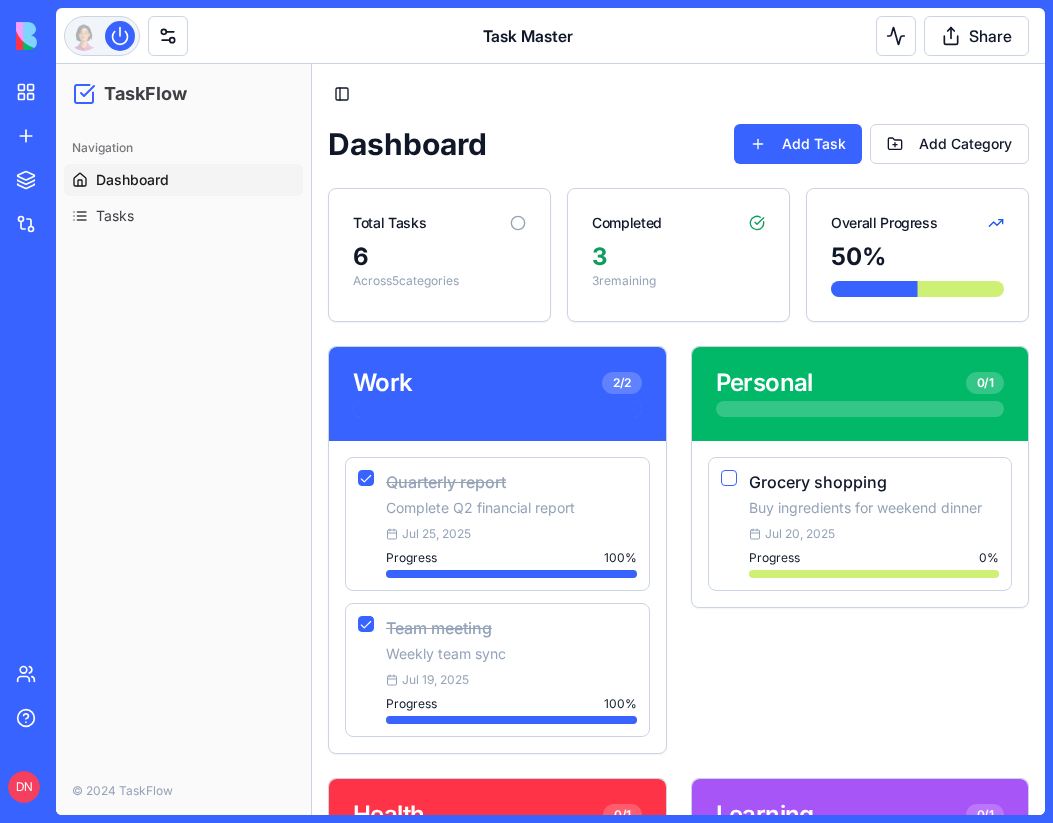 click at bounding box center (120, 36) 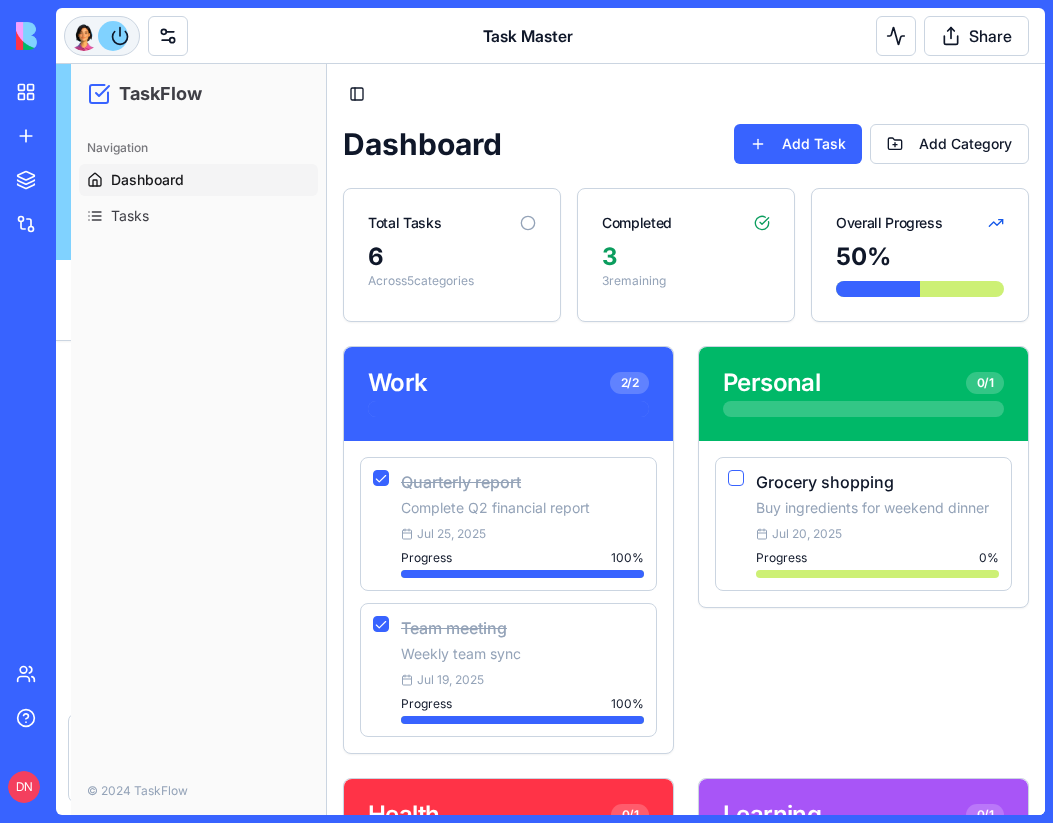 scroll, scrollTop: 436, scrollLeft: 0, axis: vertical 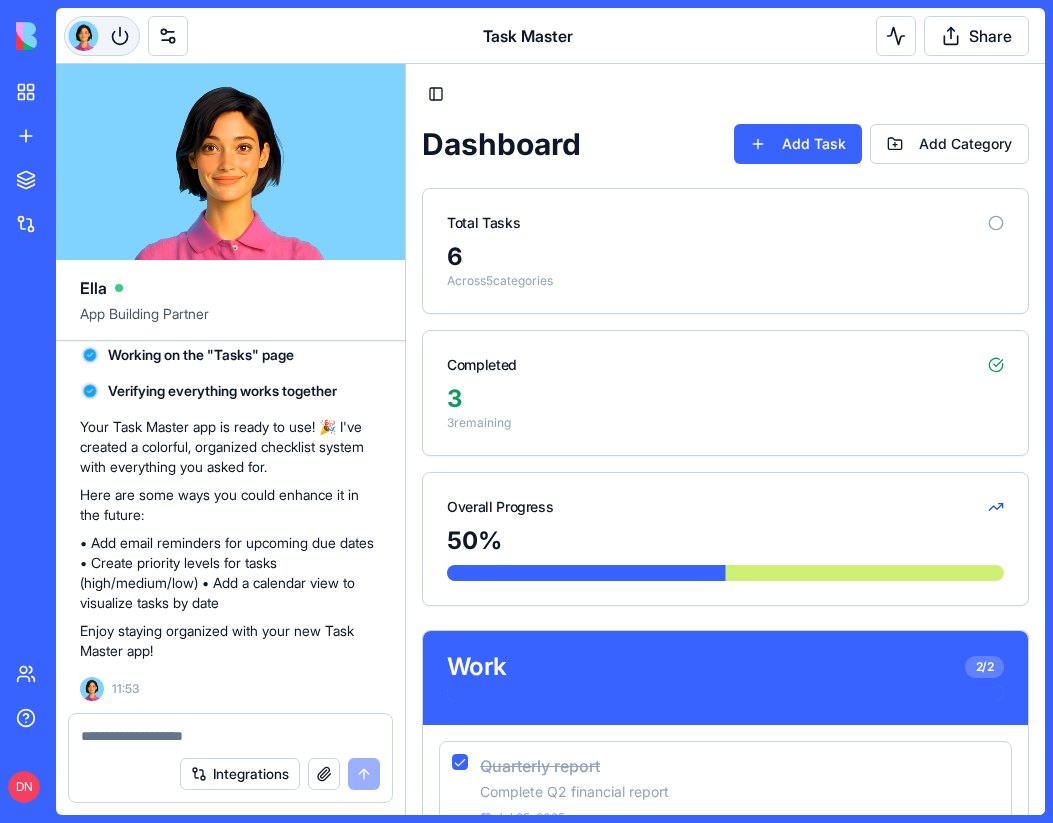 click at bounding box center [102, 36] 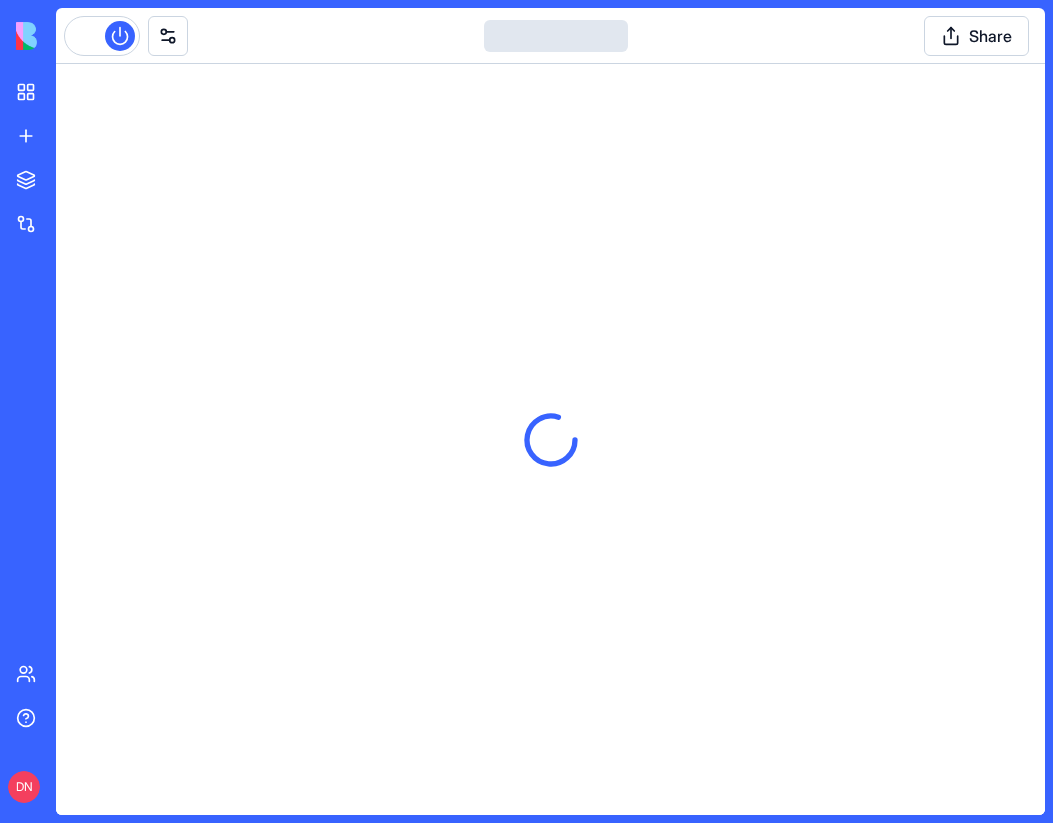 scroll, scrollTop: 0, scrollLeft: 0, axis: both 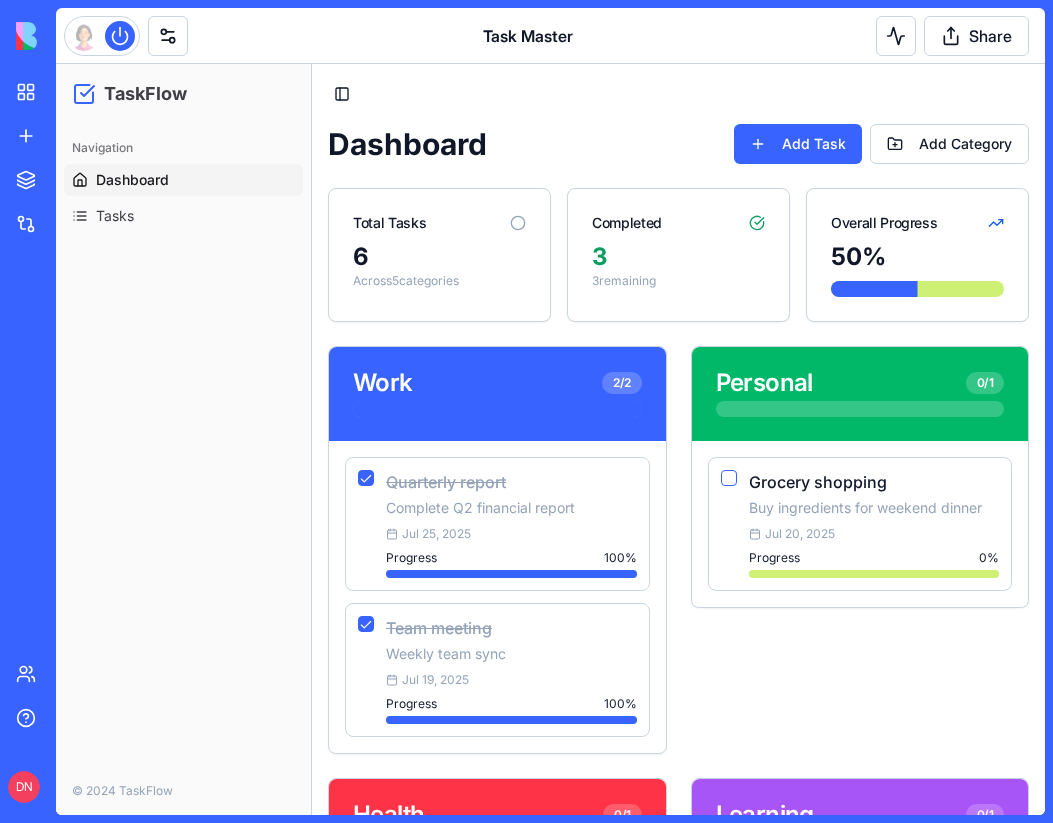 click 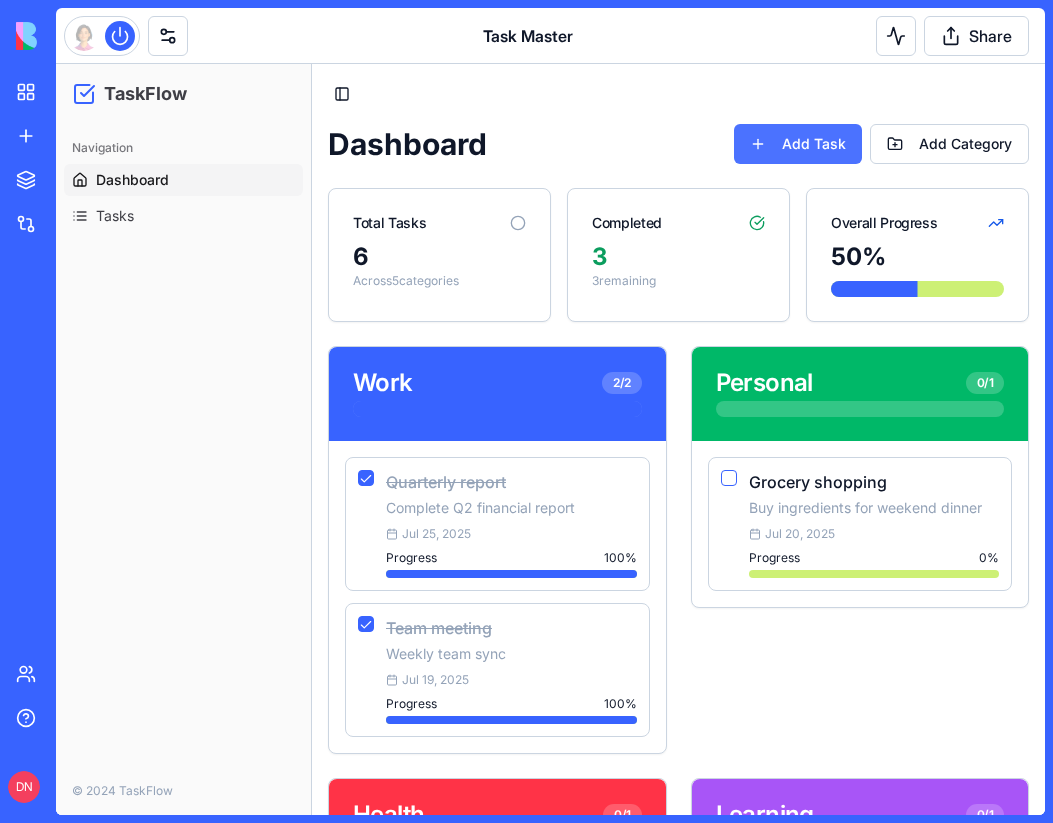 click on "Add Task" at bounding box center [798, 144] 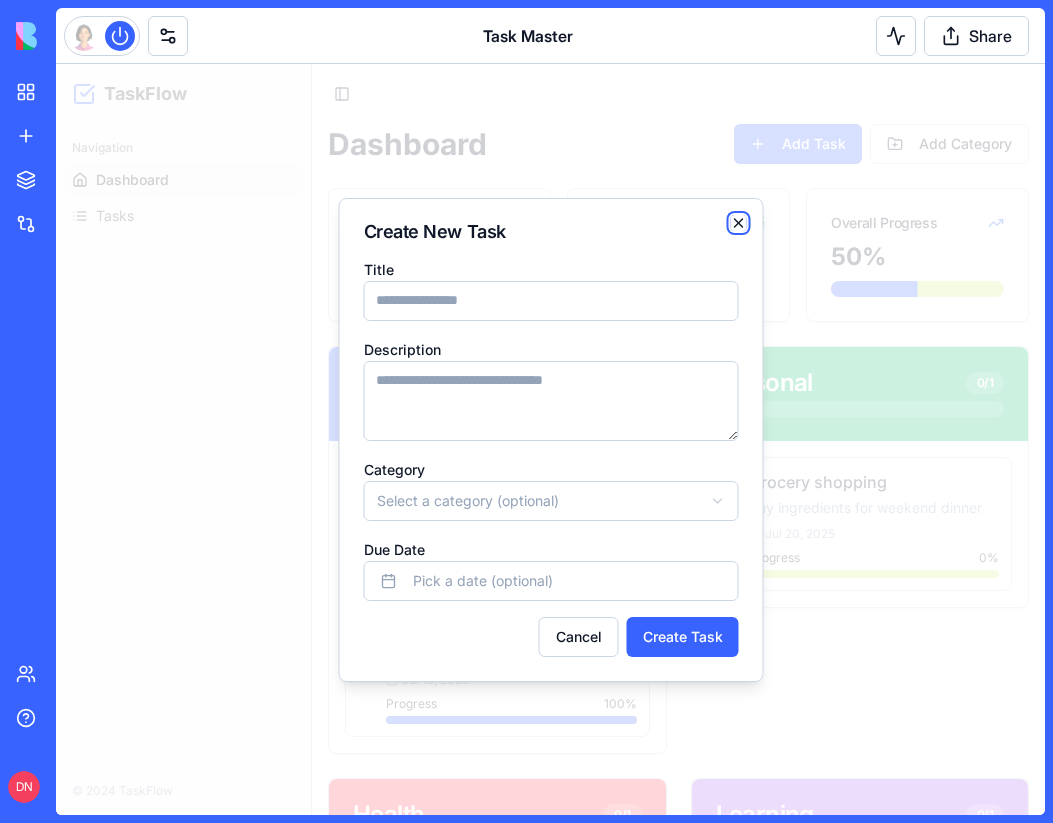 click 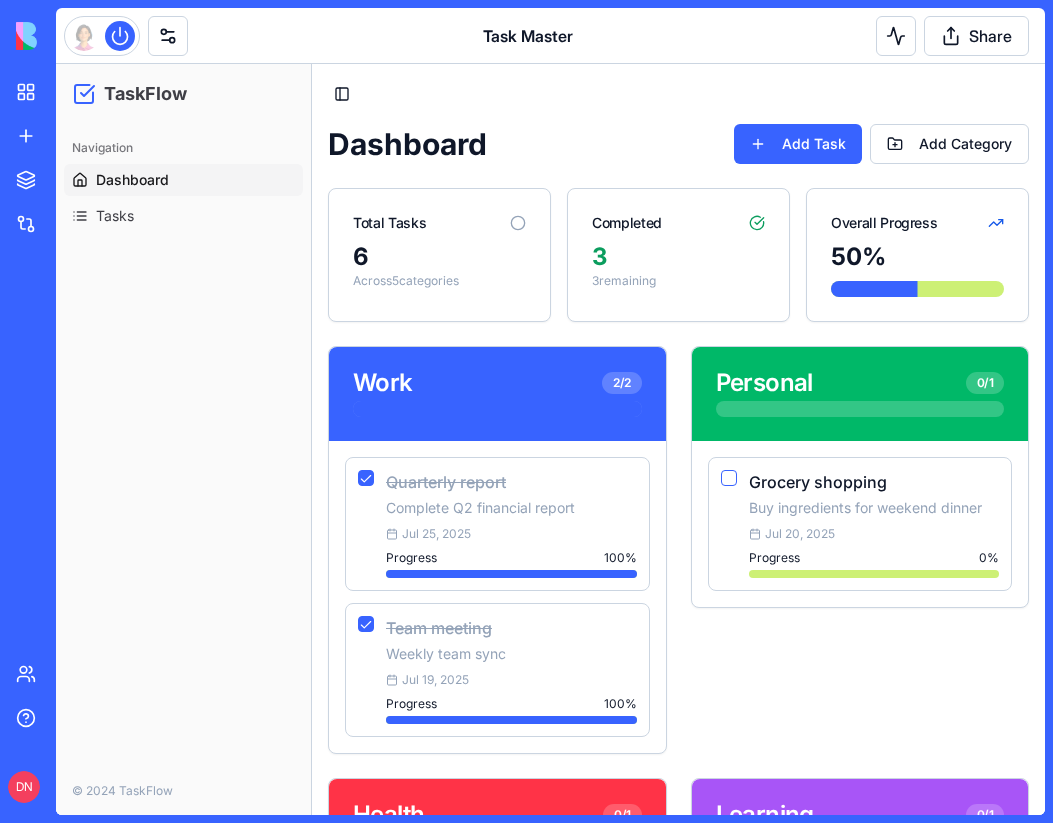 type 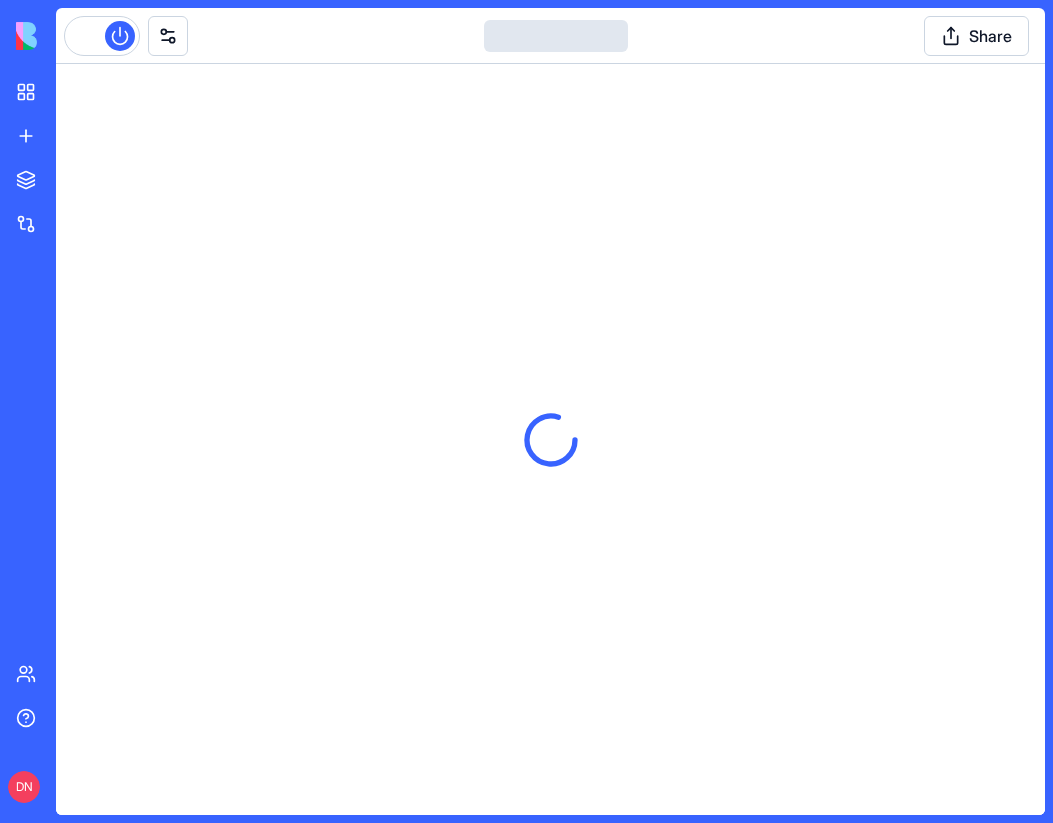 scroll, scrollTop: 0, scrollLeft: 0, axis: both 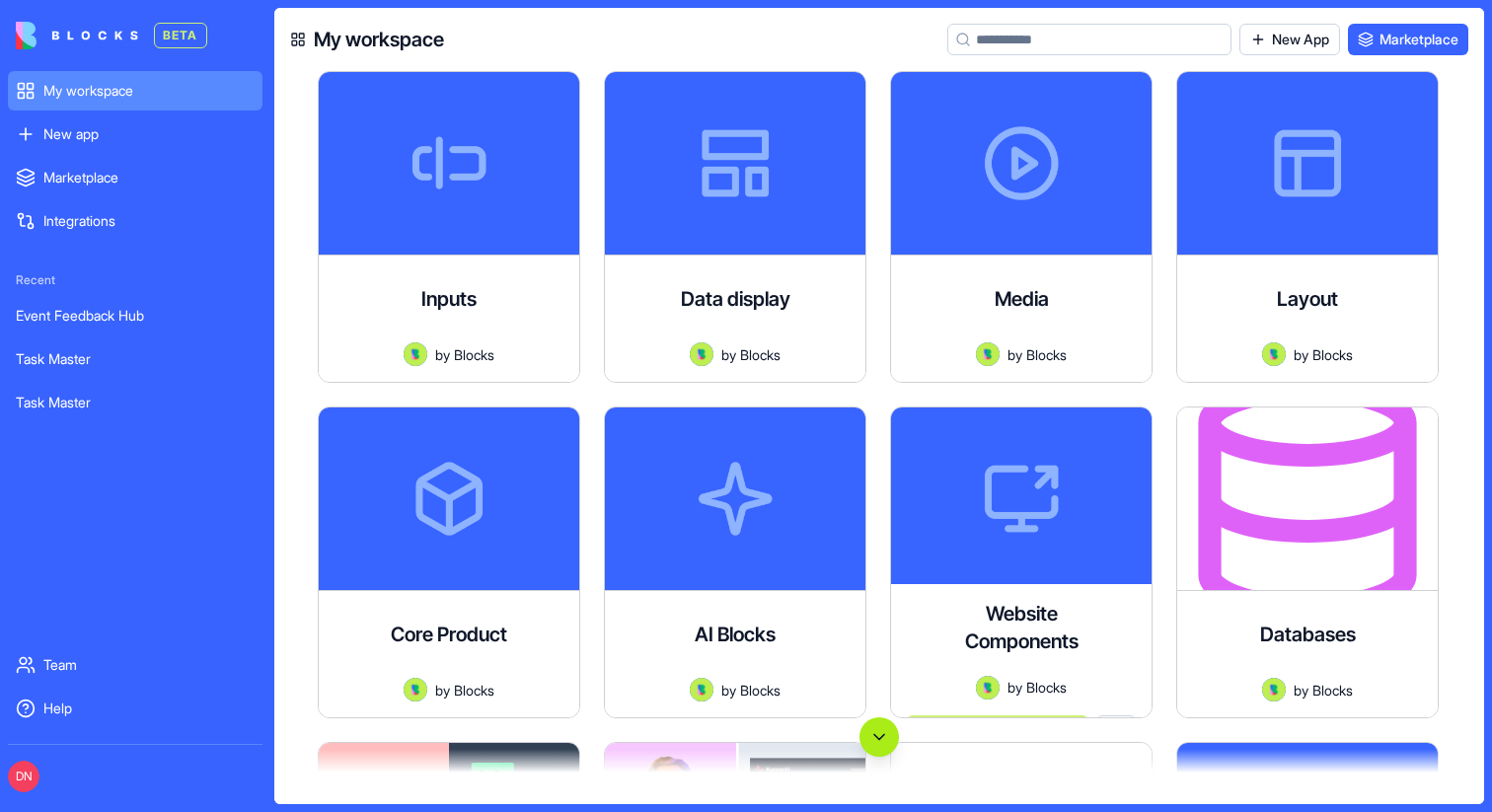 click at bounding box center (879, 737) 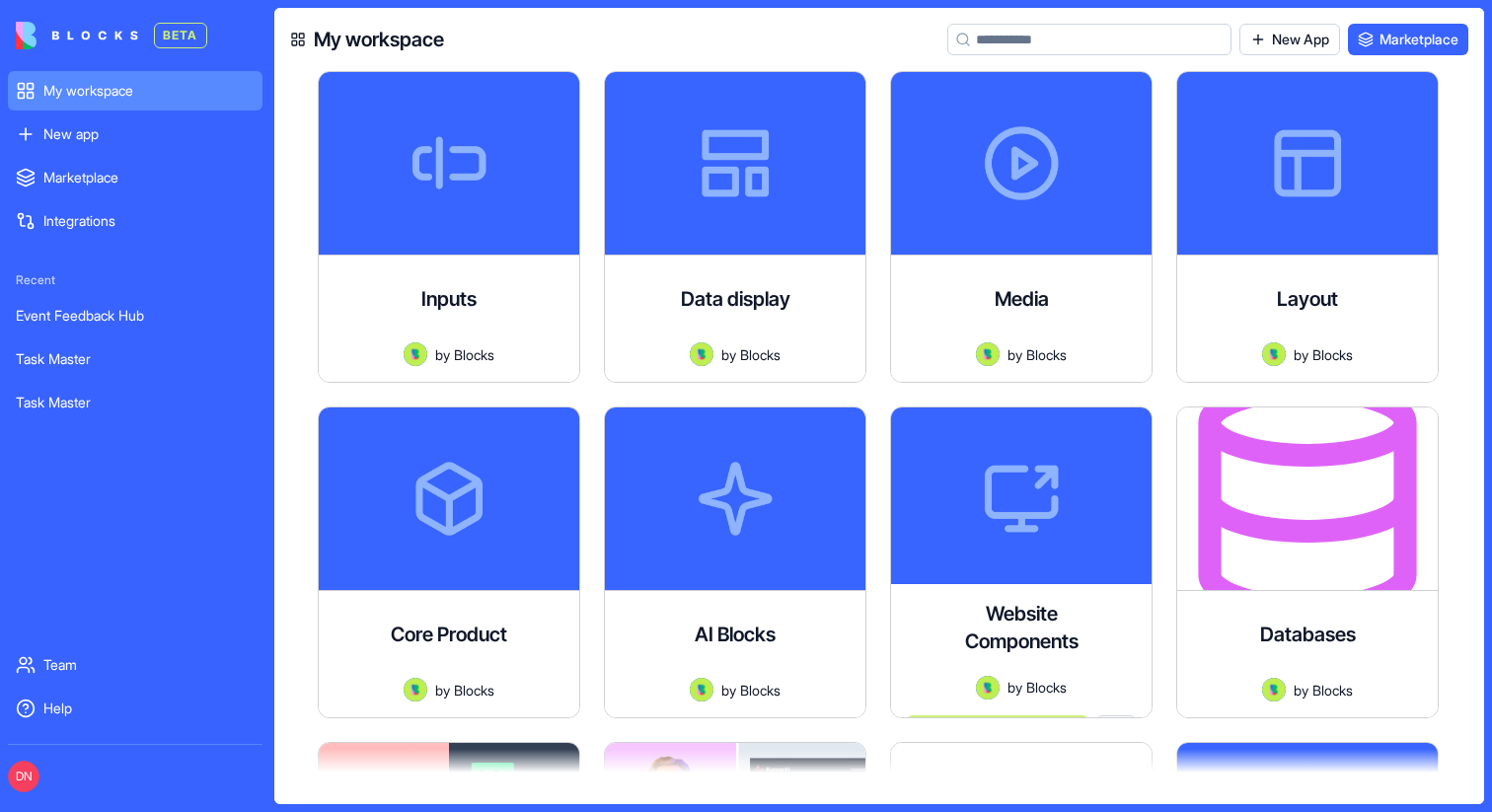 scroll, scrollTop: 121404, scrollLeft: 0, axis: vertical 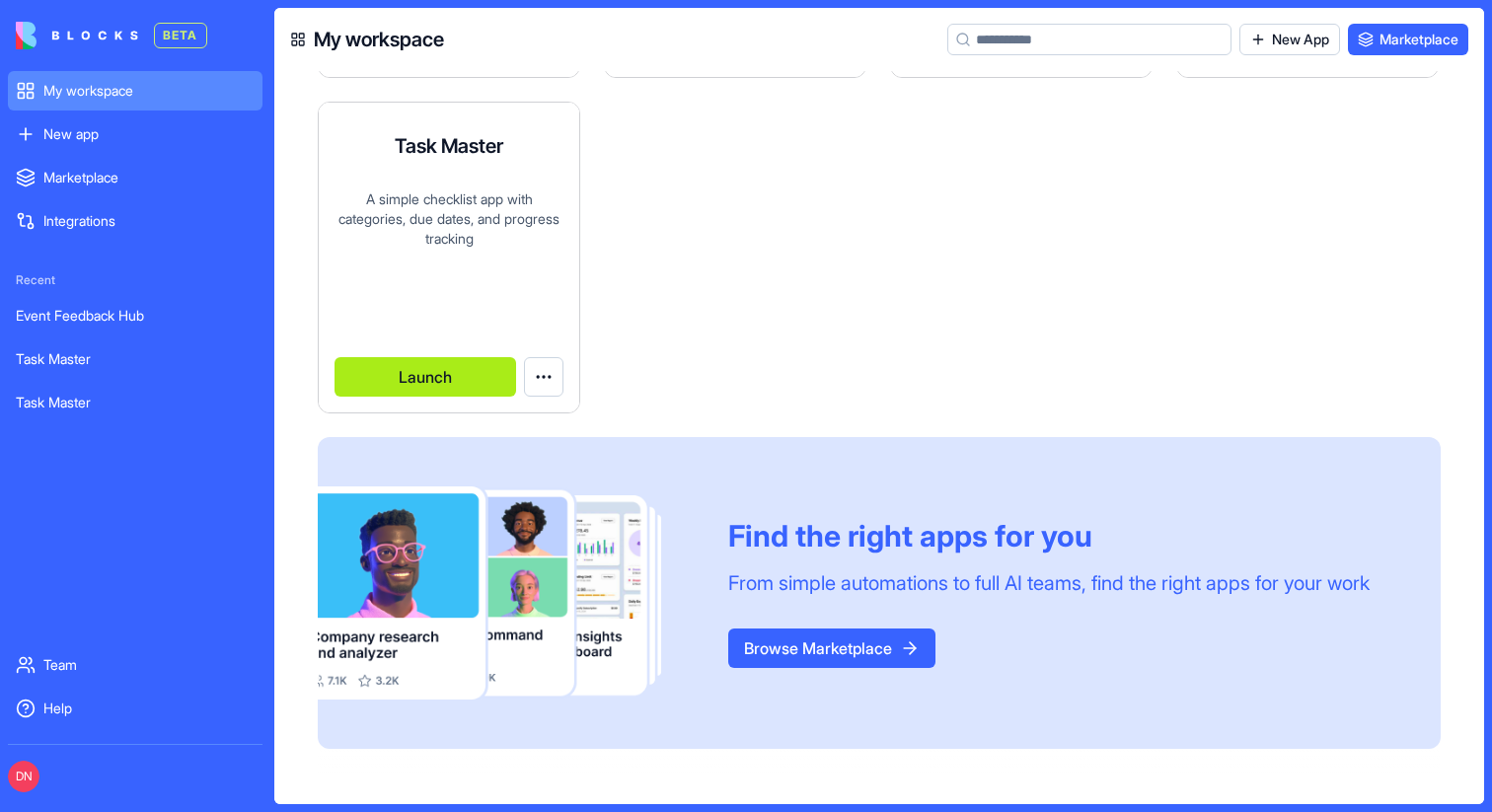 click on "Launch" at bounding box center (425, 377) 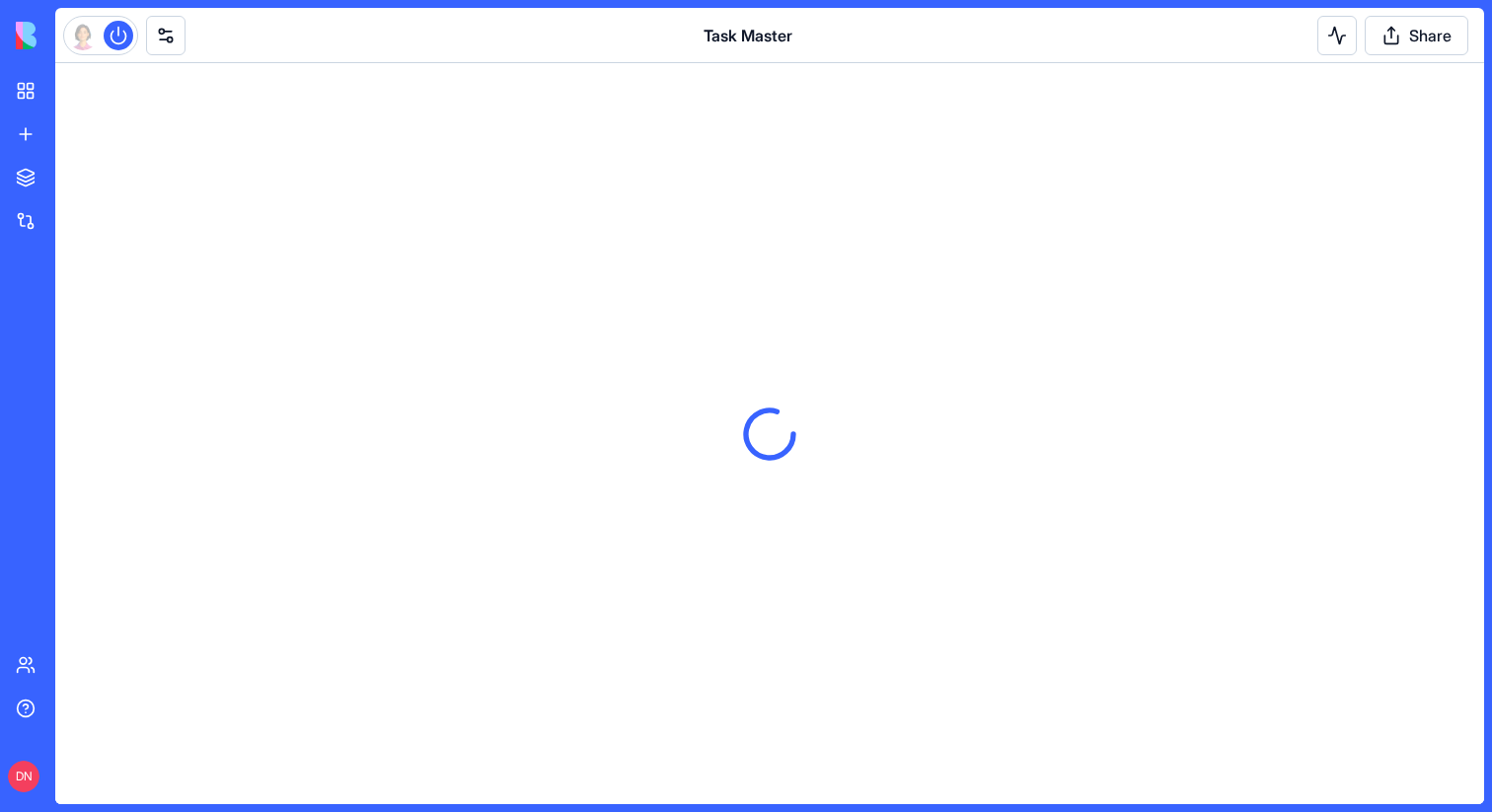 scroll, scrollTop: 0, scrollLeft: 0, axis: both 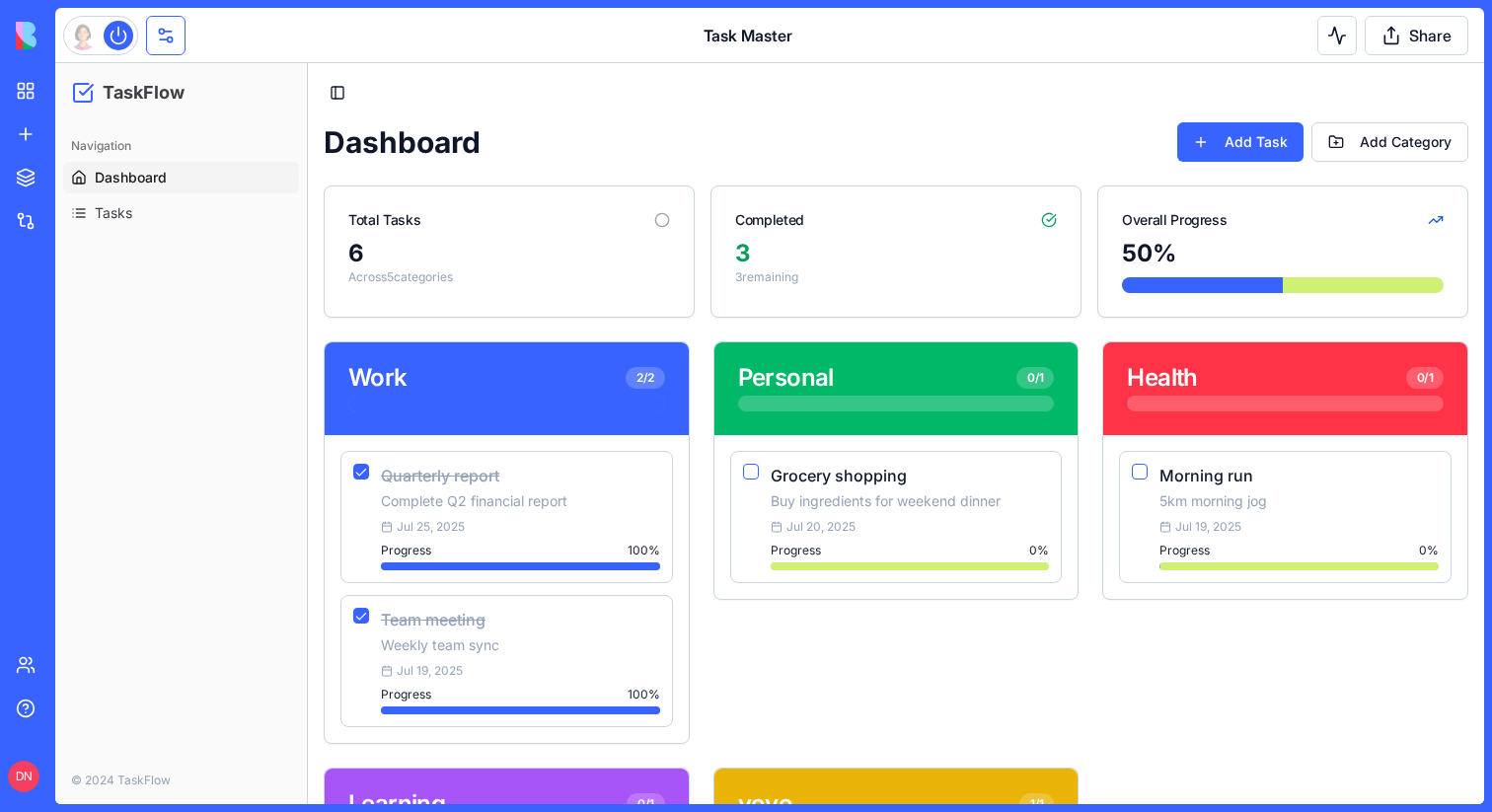 click at bounding box center (166, 36) 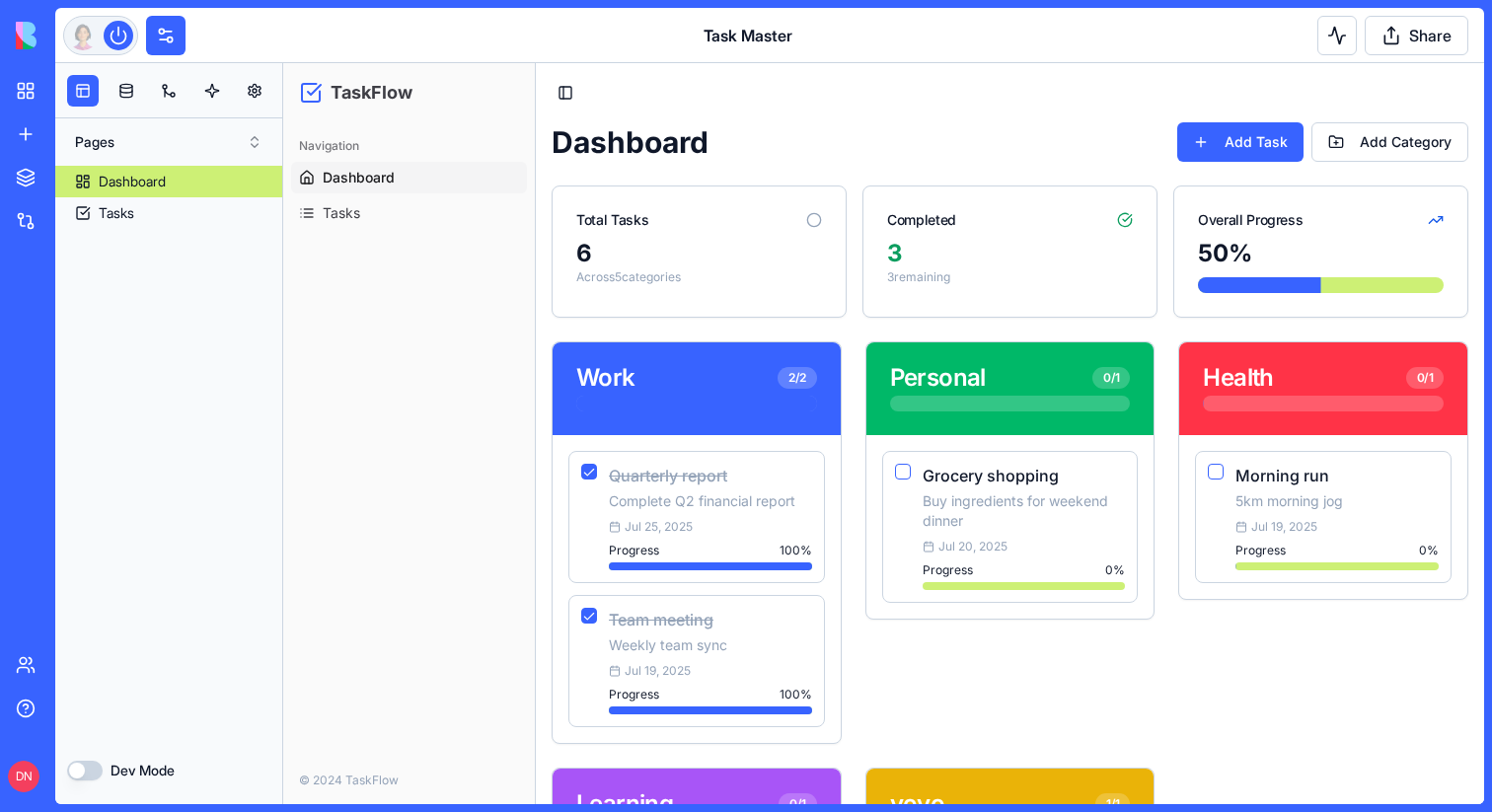 click at bounding box center (118, 36) 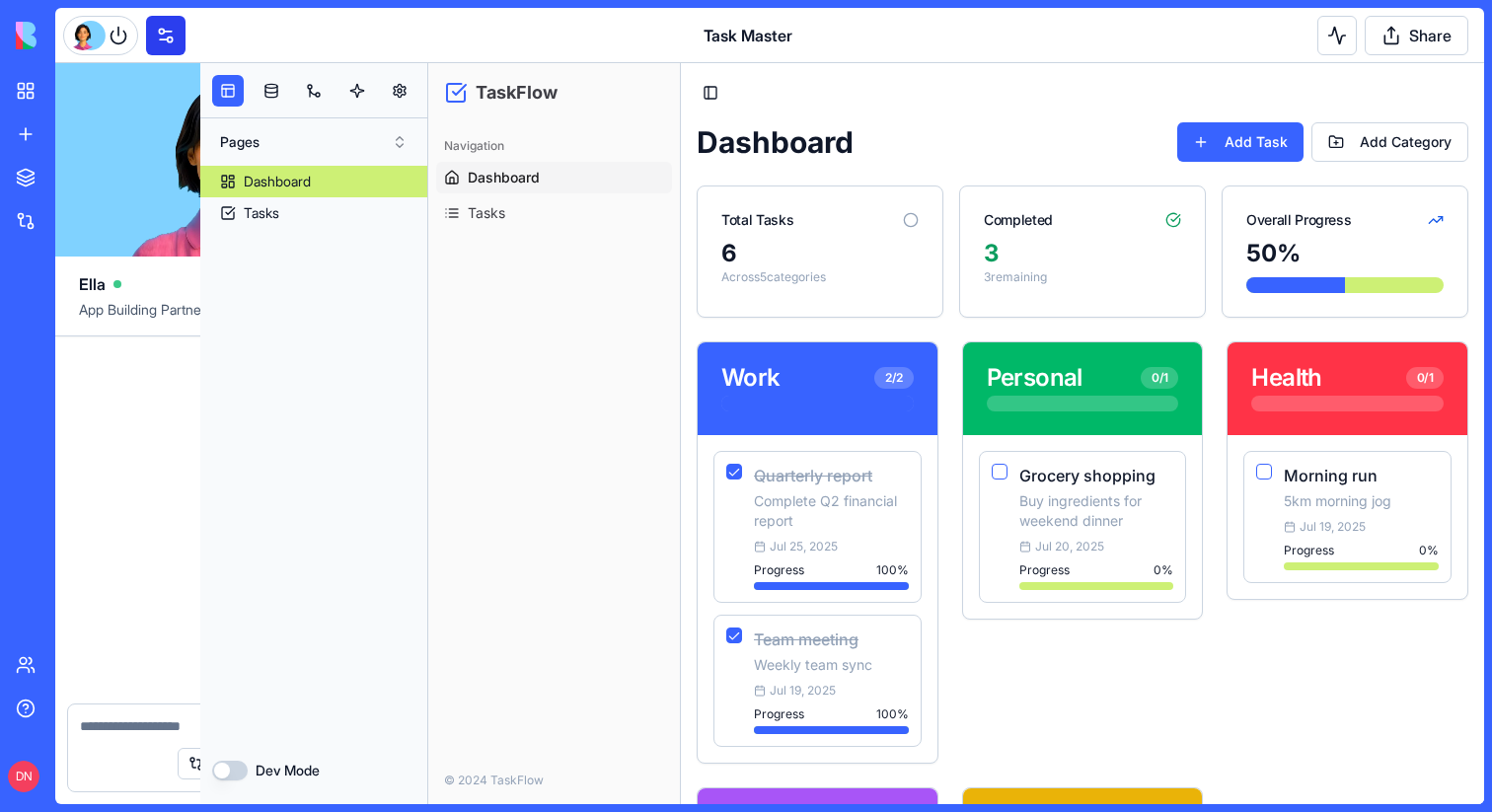 scroll, scrollTop: 430, scrollLeft: 0, axis: vertical 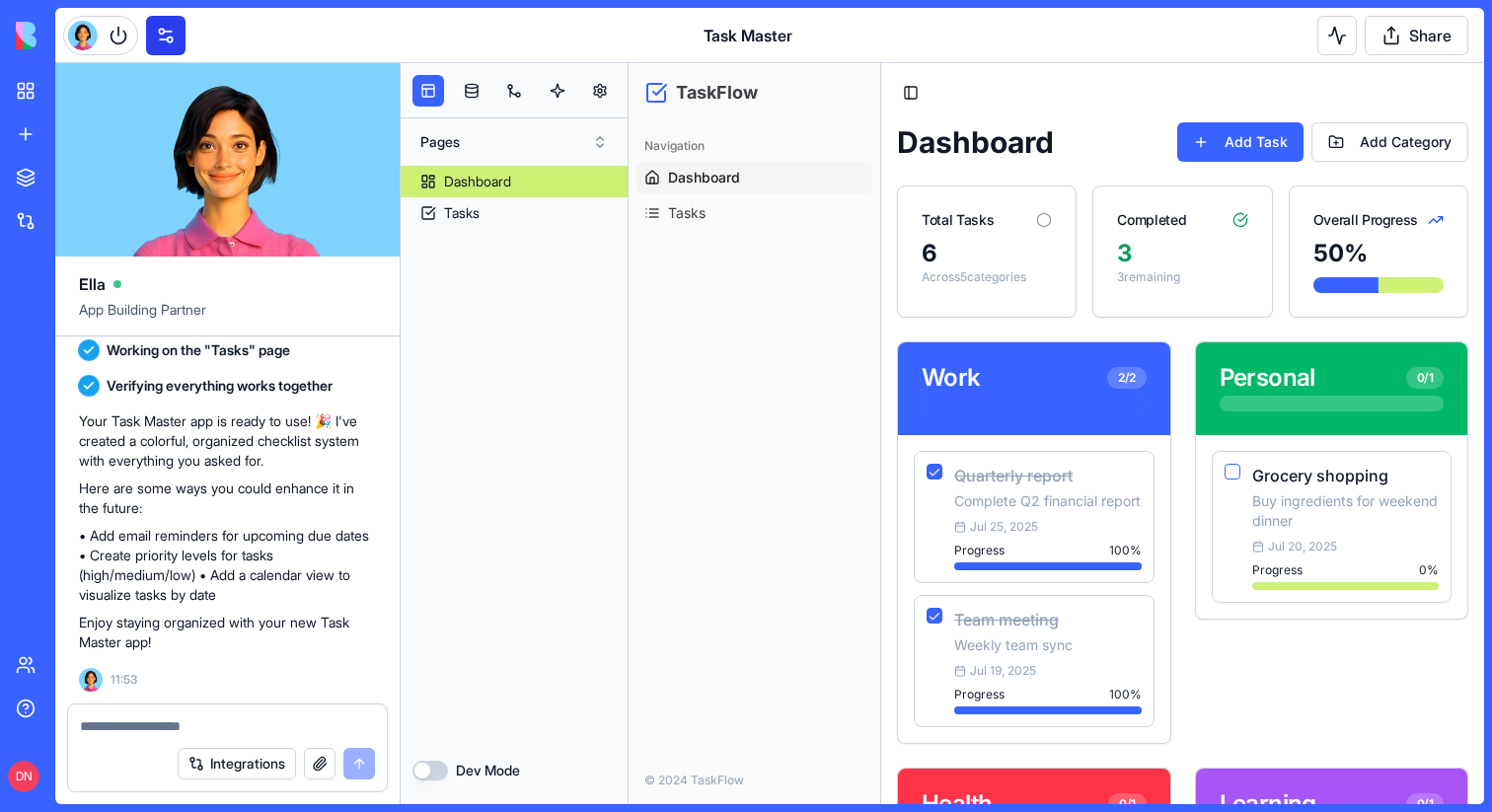 click at bounding box center (166, 36) 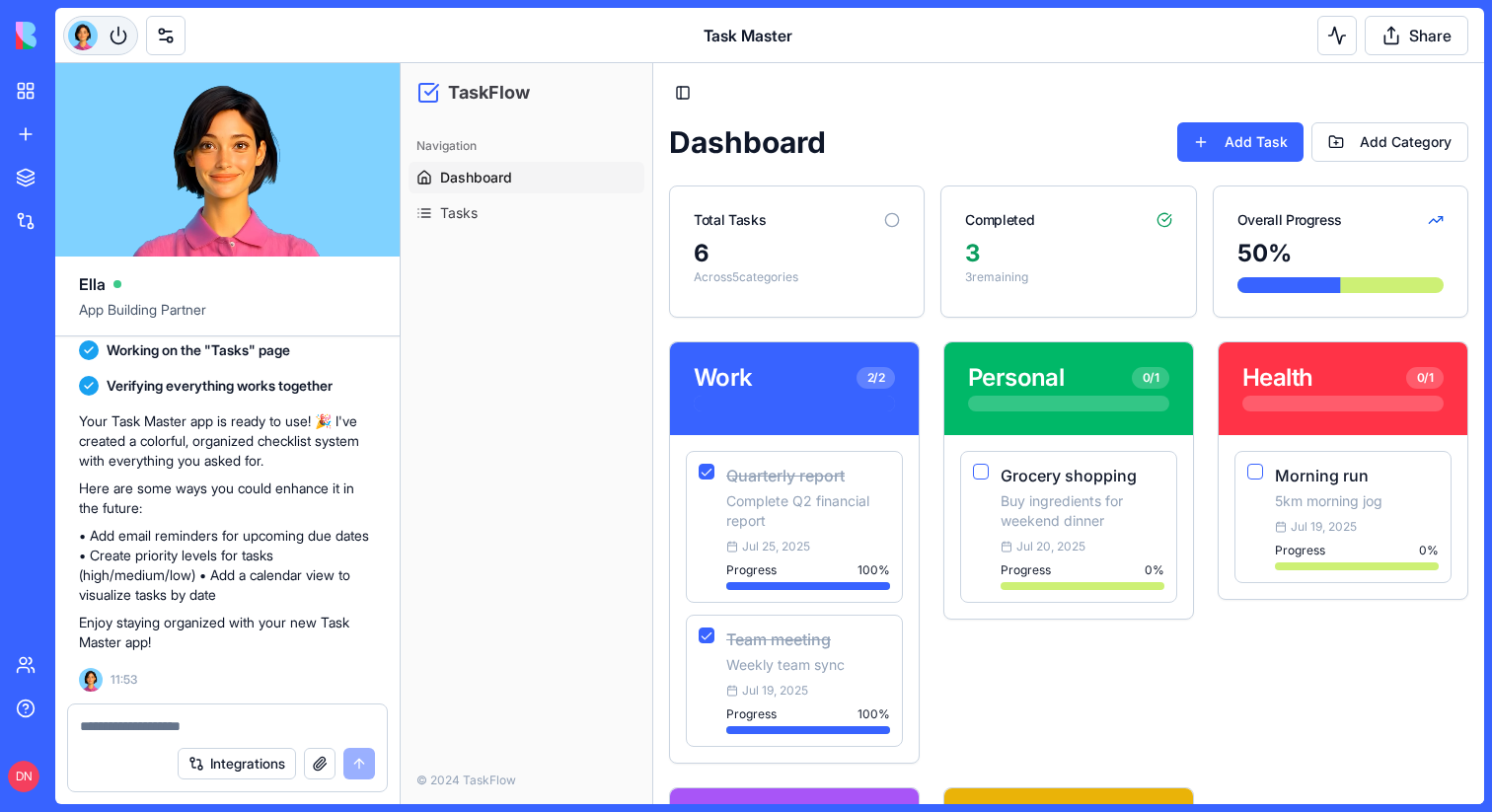 click at bounding box center (83, 36) 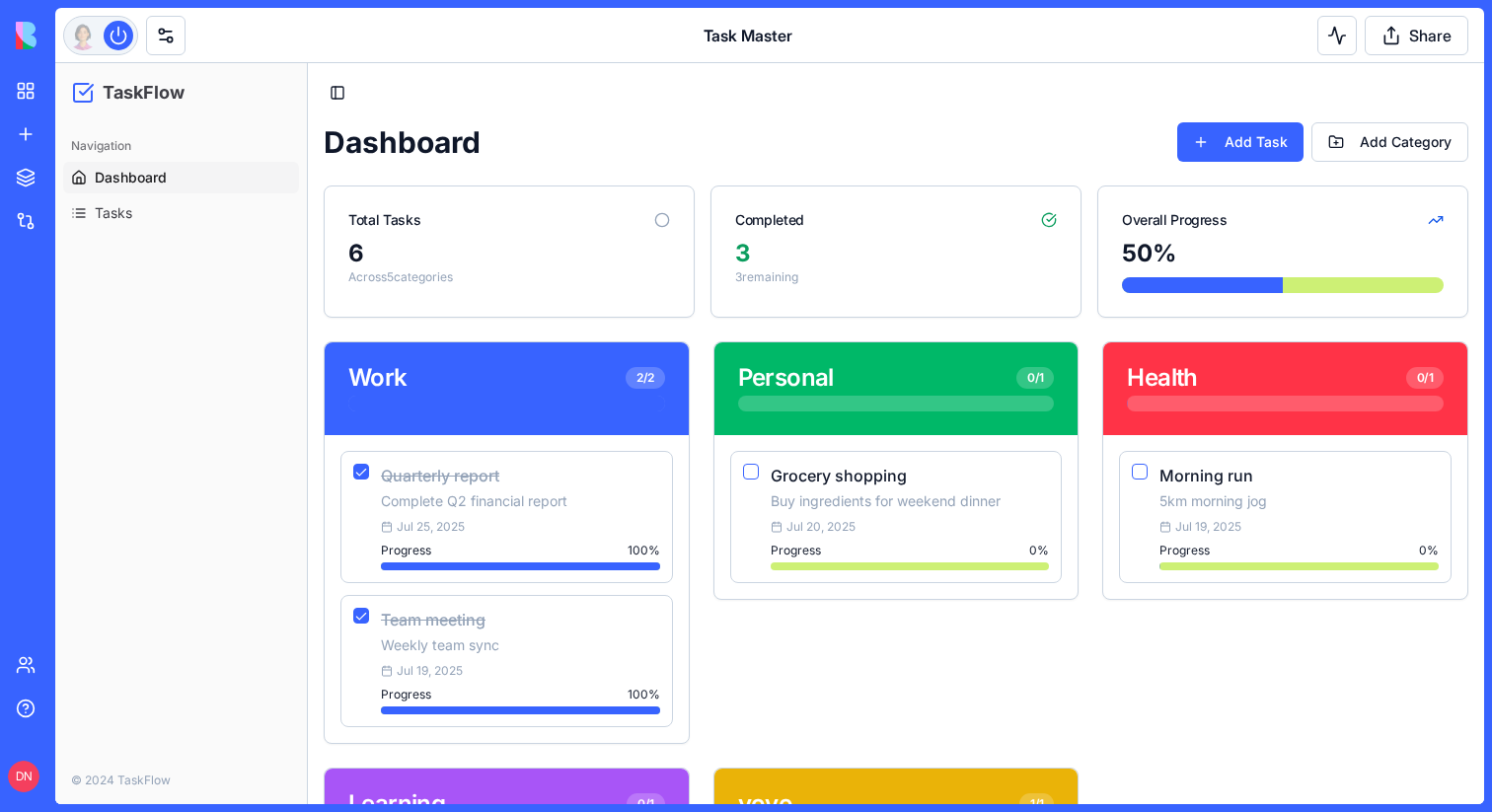 click at bounding box center [118, 36] 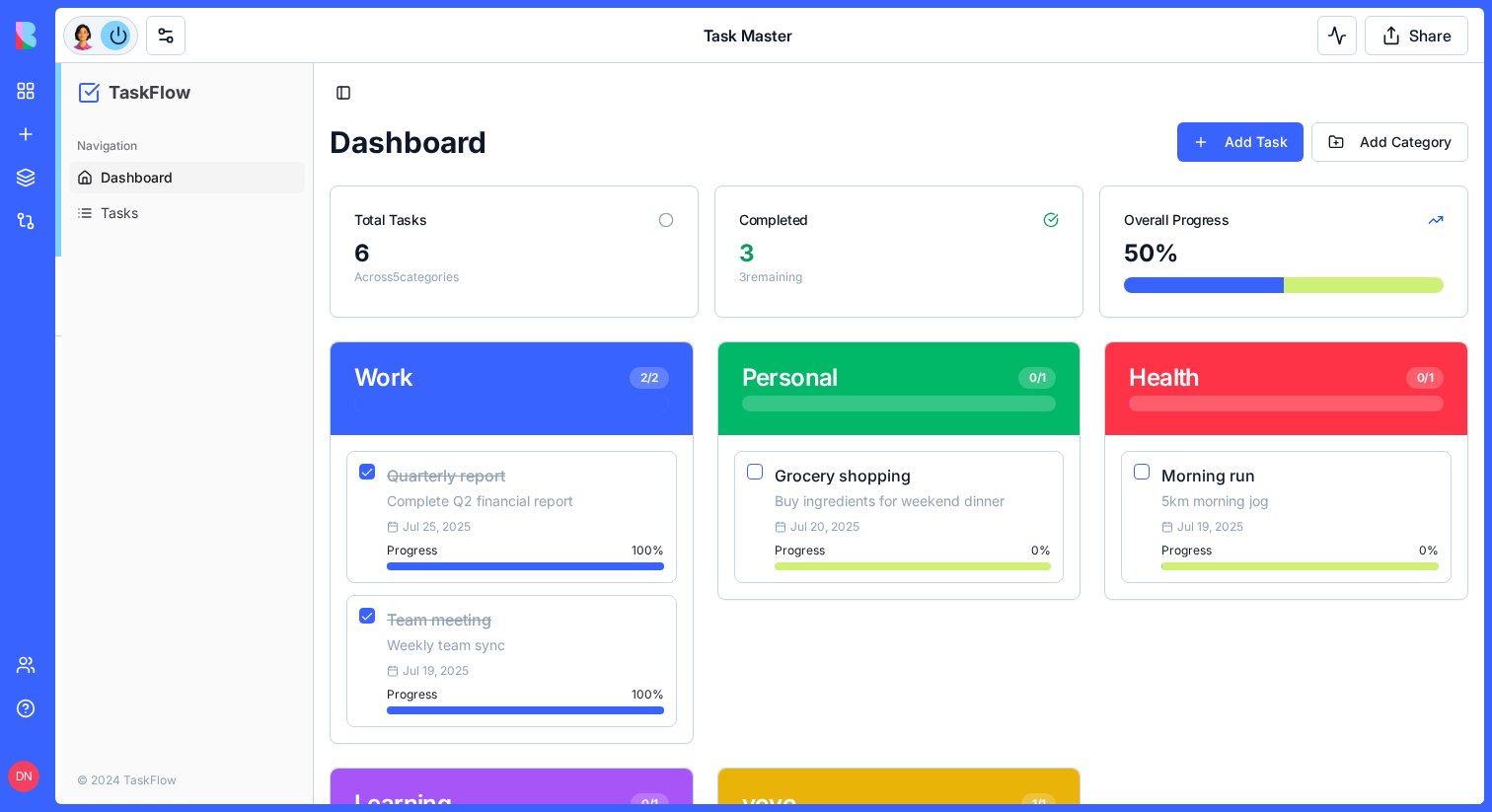 scroll, scrollTop: 430, scrollLeft: 0, axis: vertical 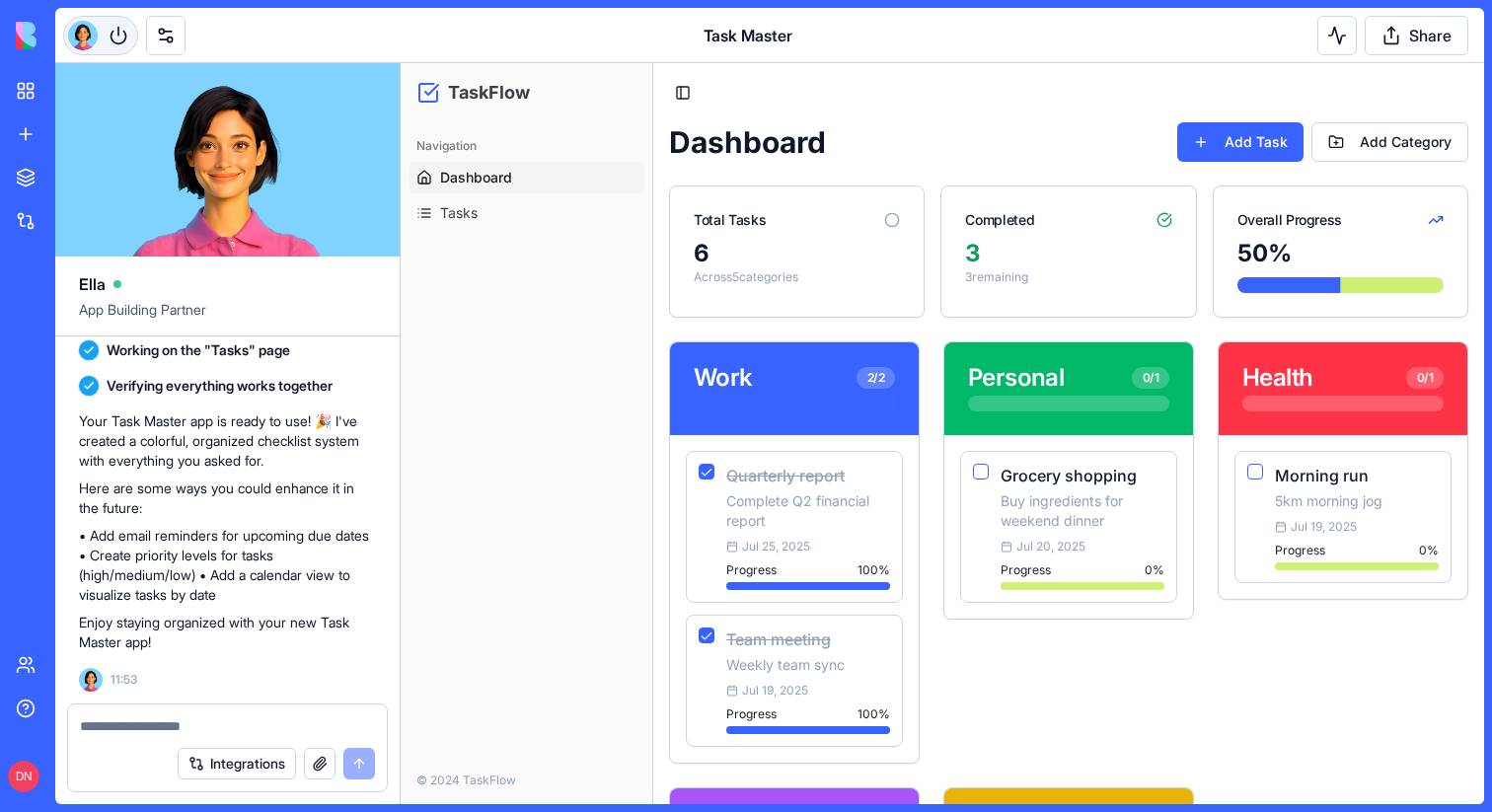 click at bounding box center (101, 36) 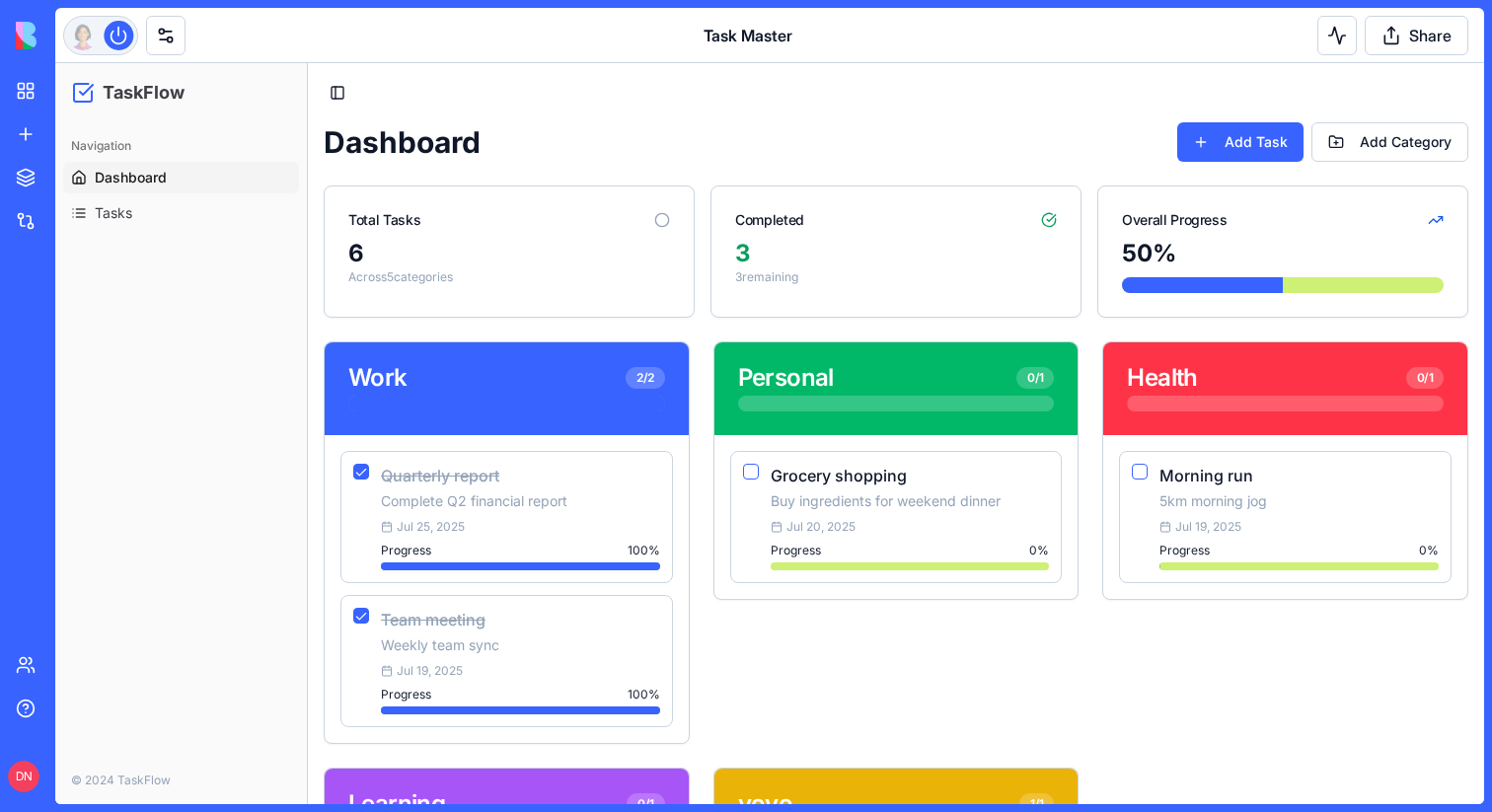 click at bounding box center (118, 36) 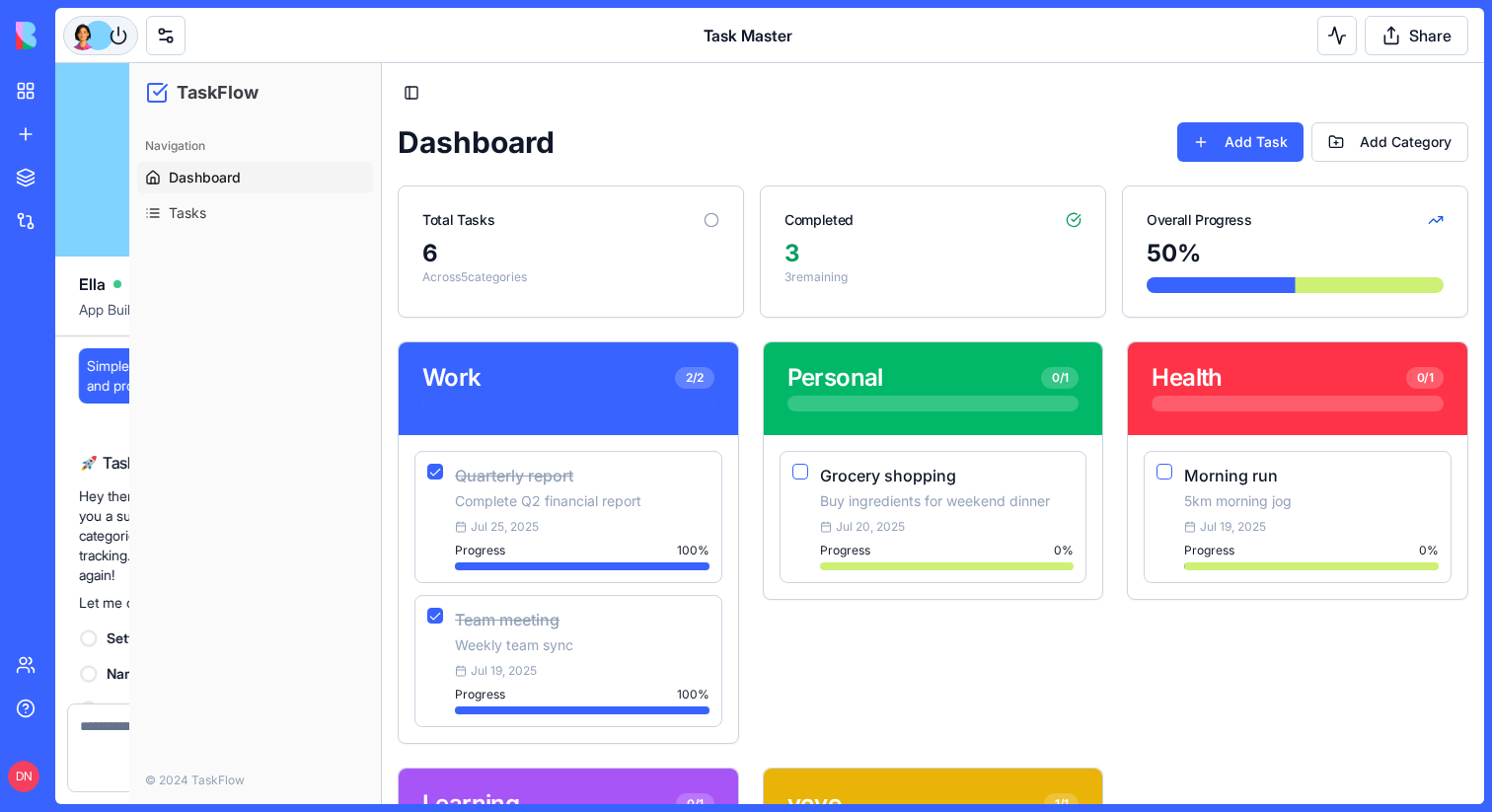 scroll, scrollTop: 430, scrollLeft: 0, axis: vertical 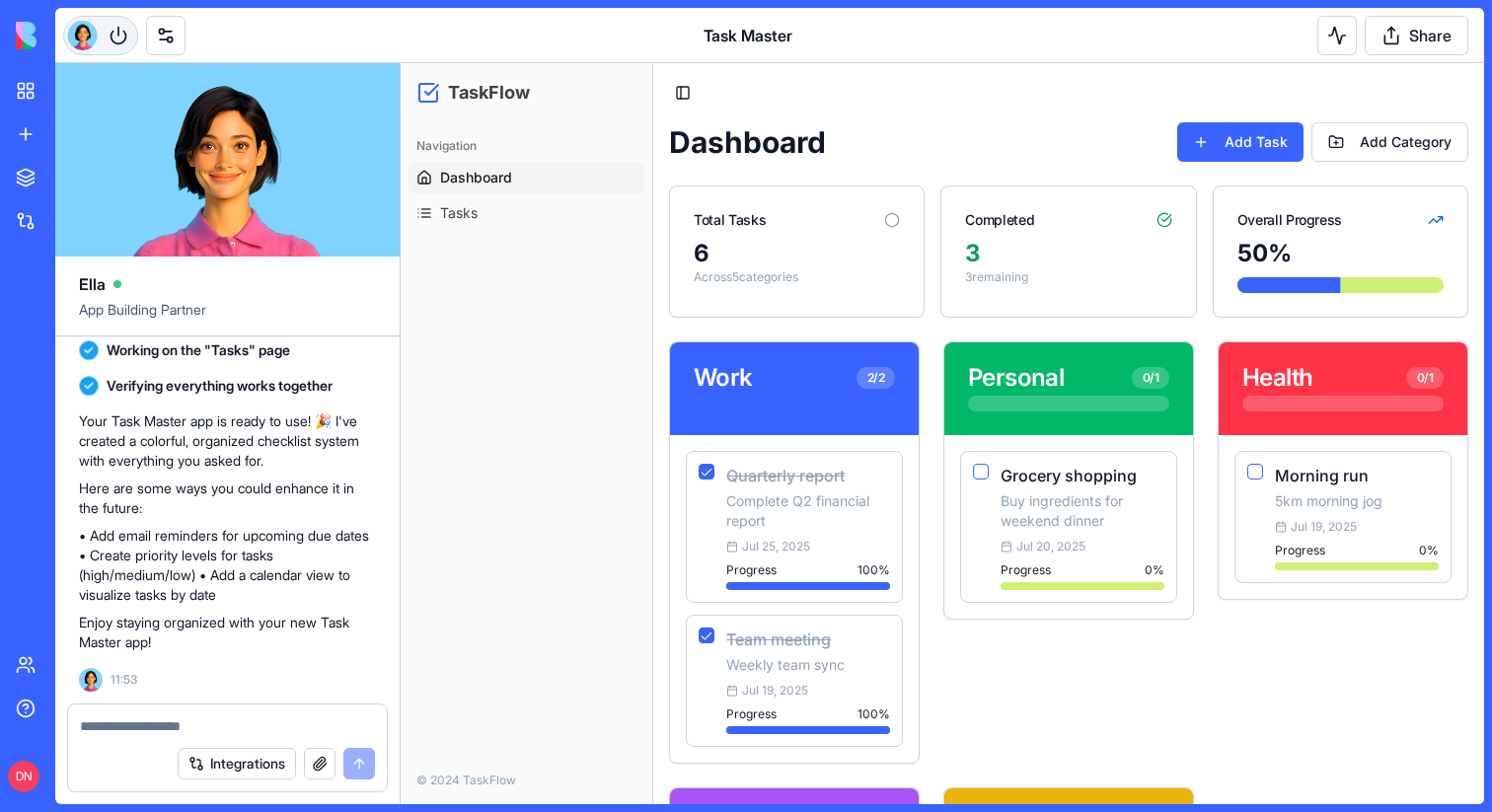 click at bounding box center (101, 36) 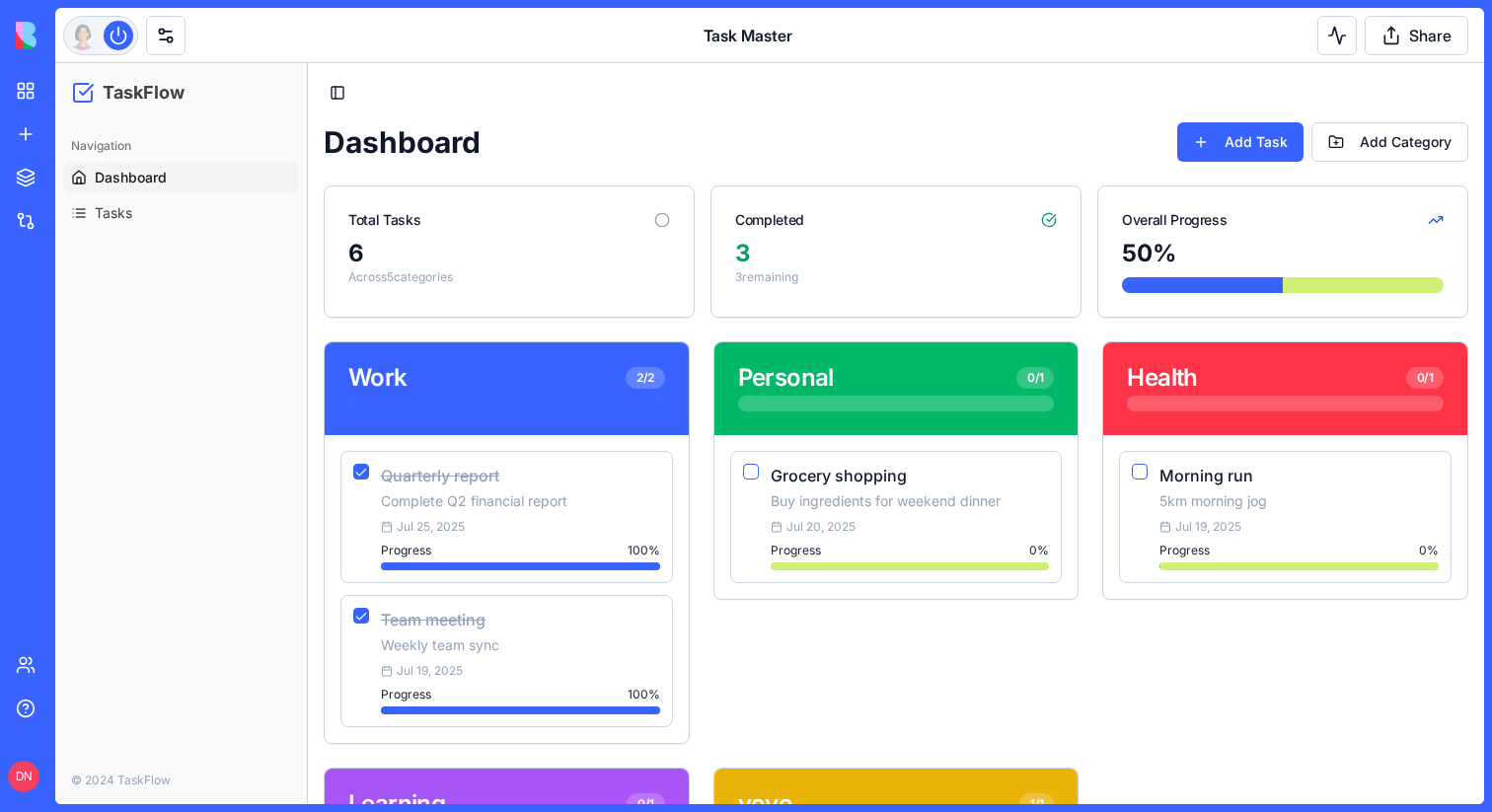 click at bounding box center (118, 36) 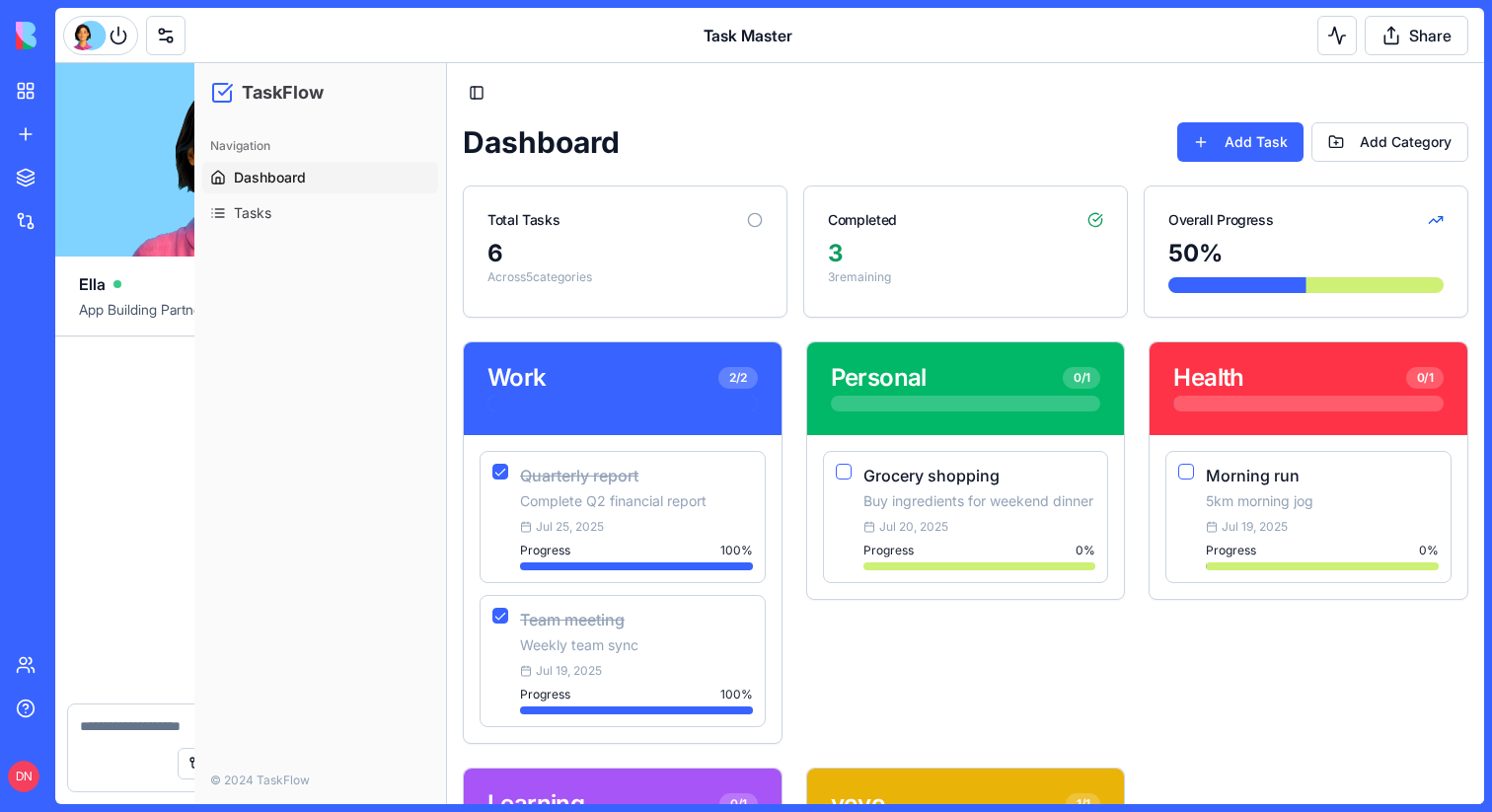 scroll, scrollTop: 430, scrollLeft: 0, axis: vertical 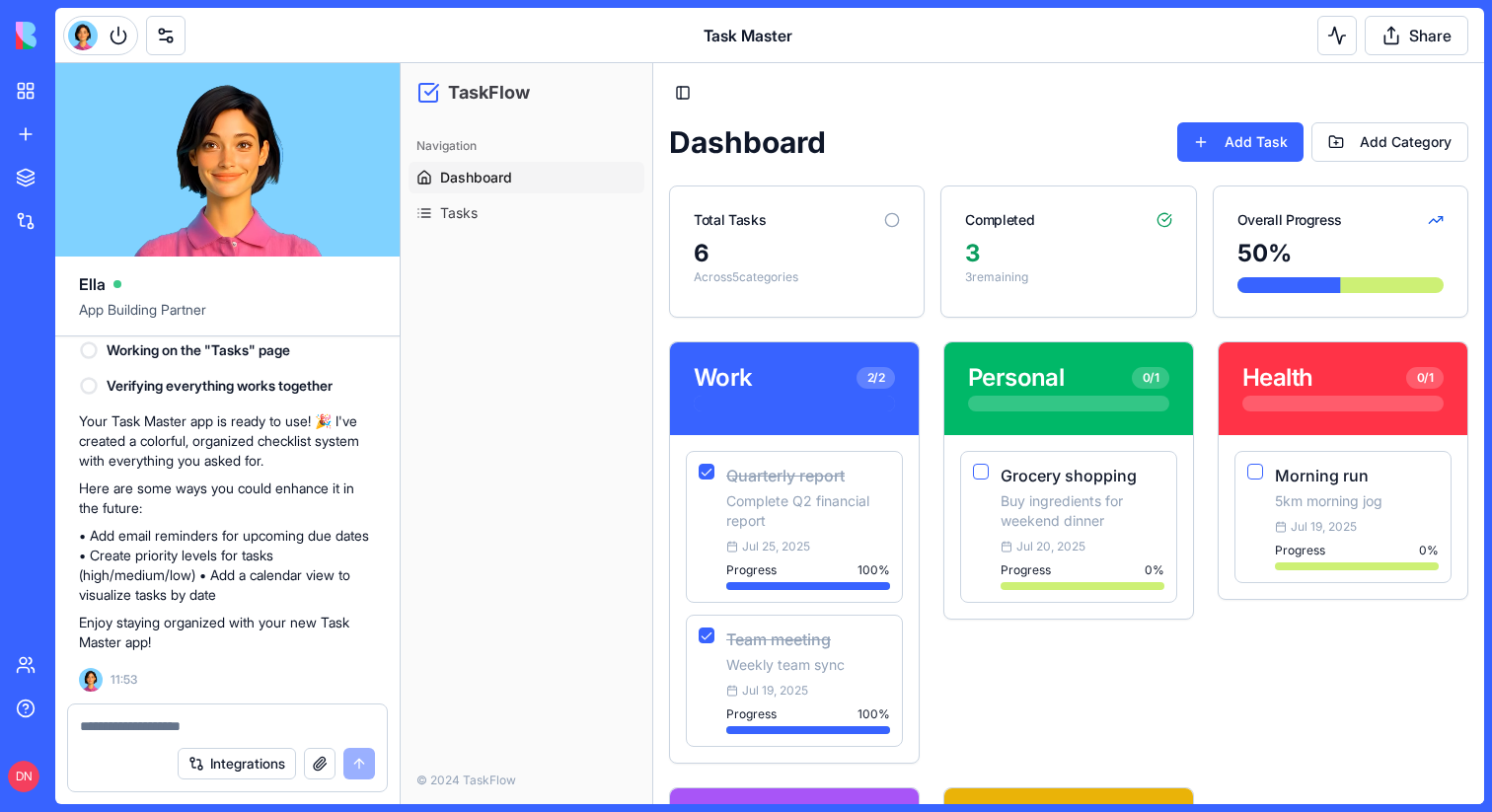 type 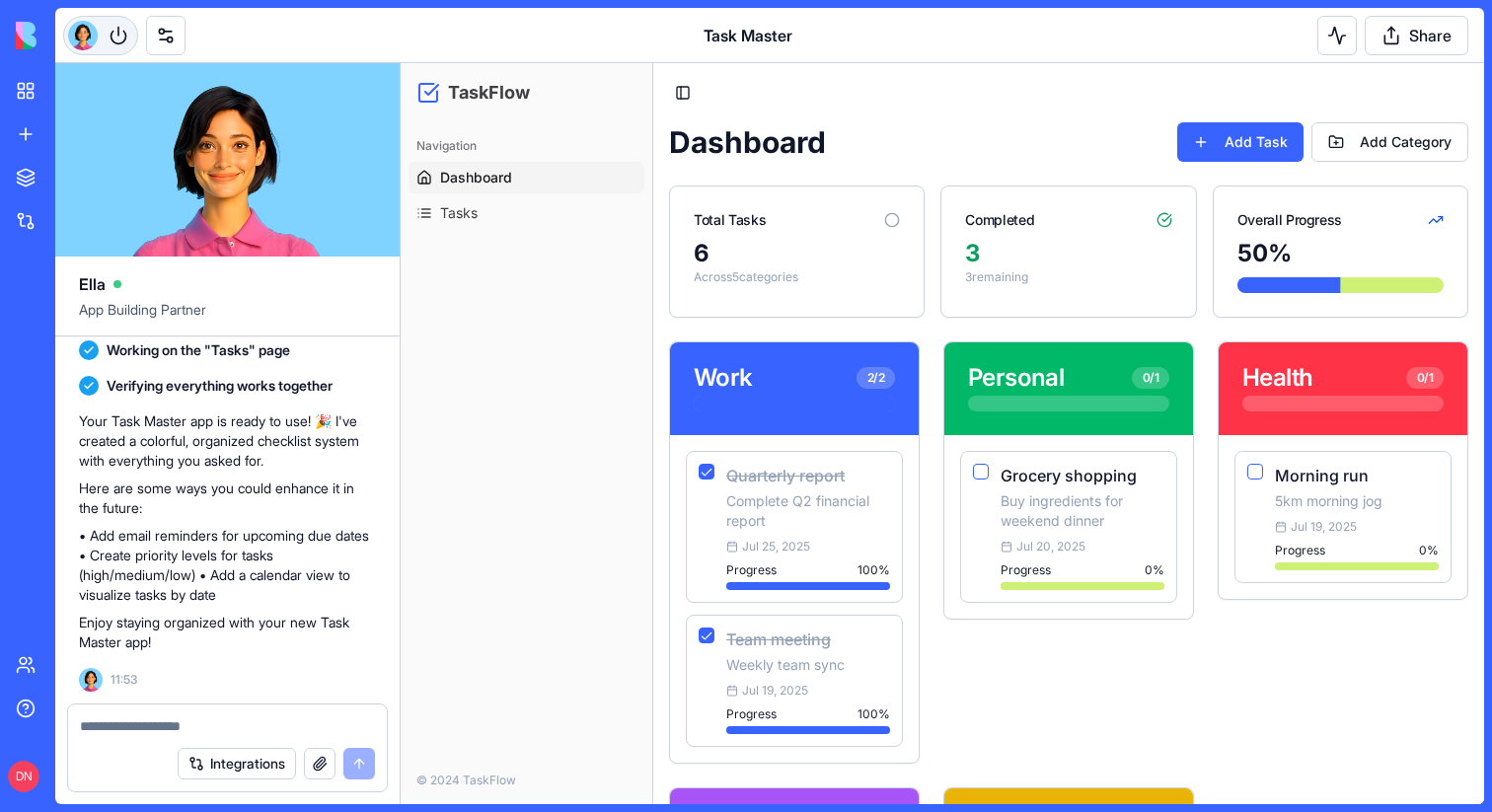click at bounding box center [101, 36] 